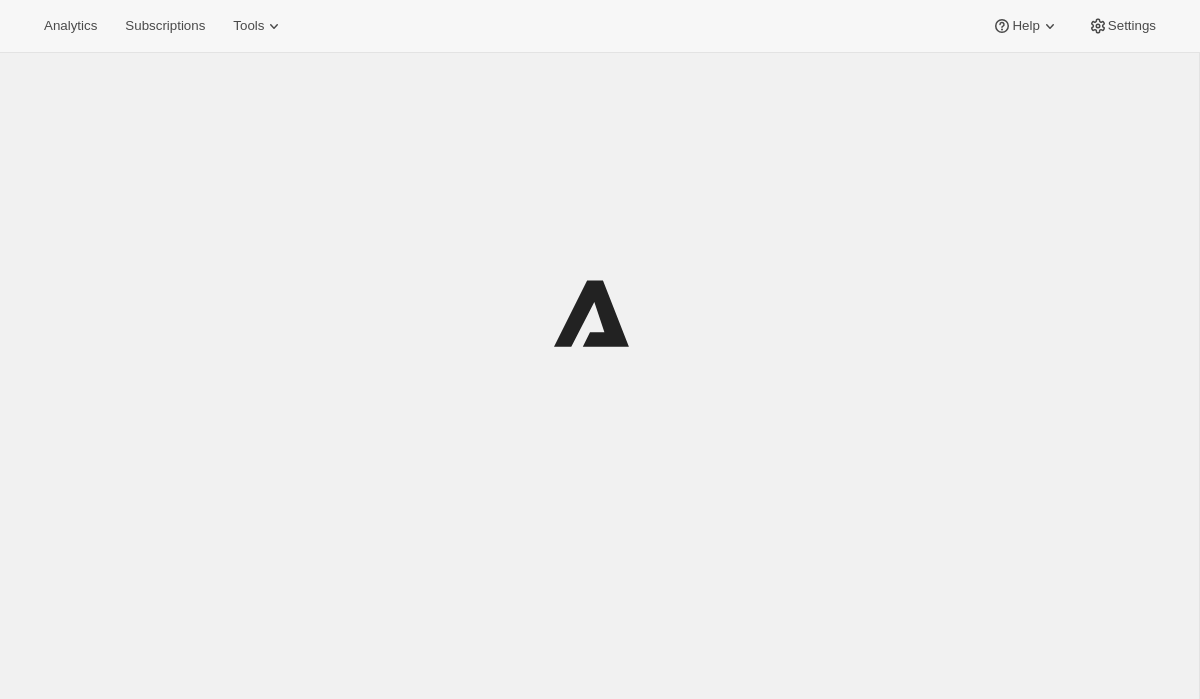 scroll, scrollTop: 0, scrollLeft: 0, axis: both 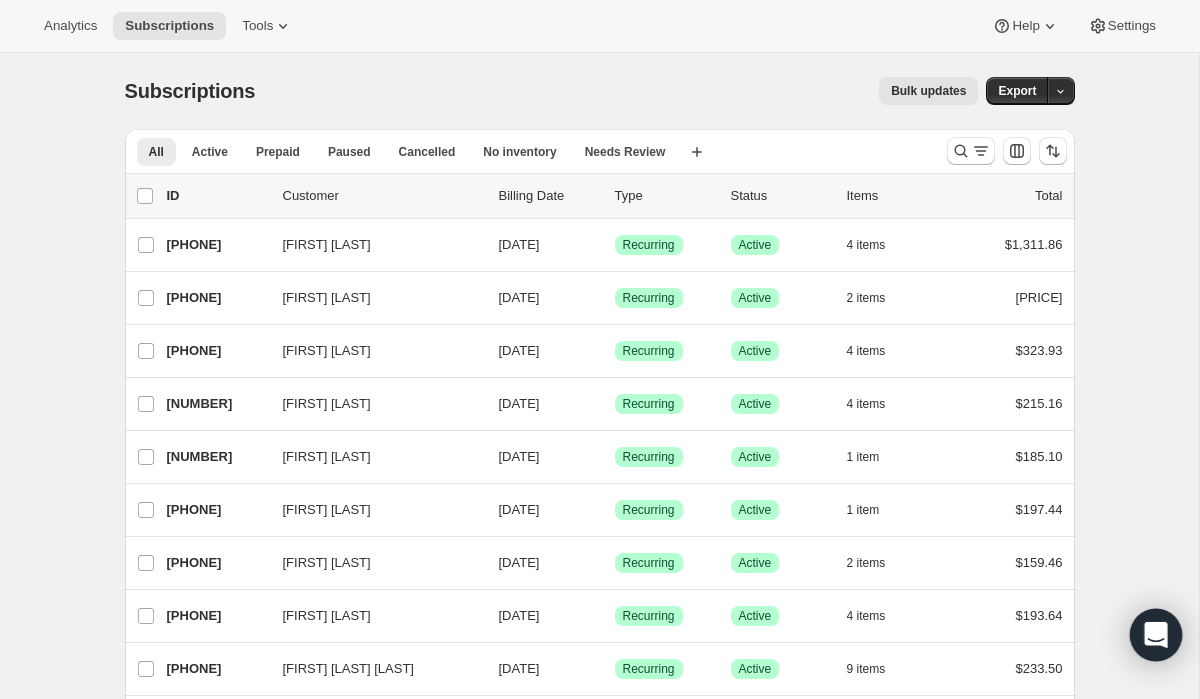 click 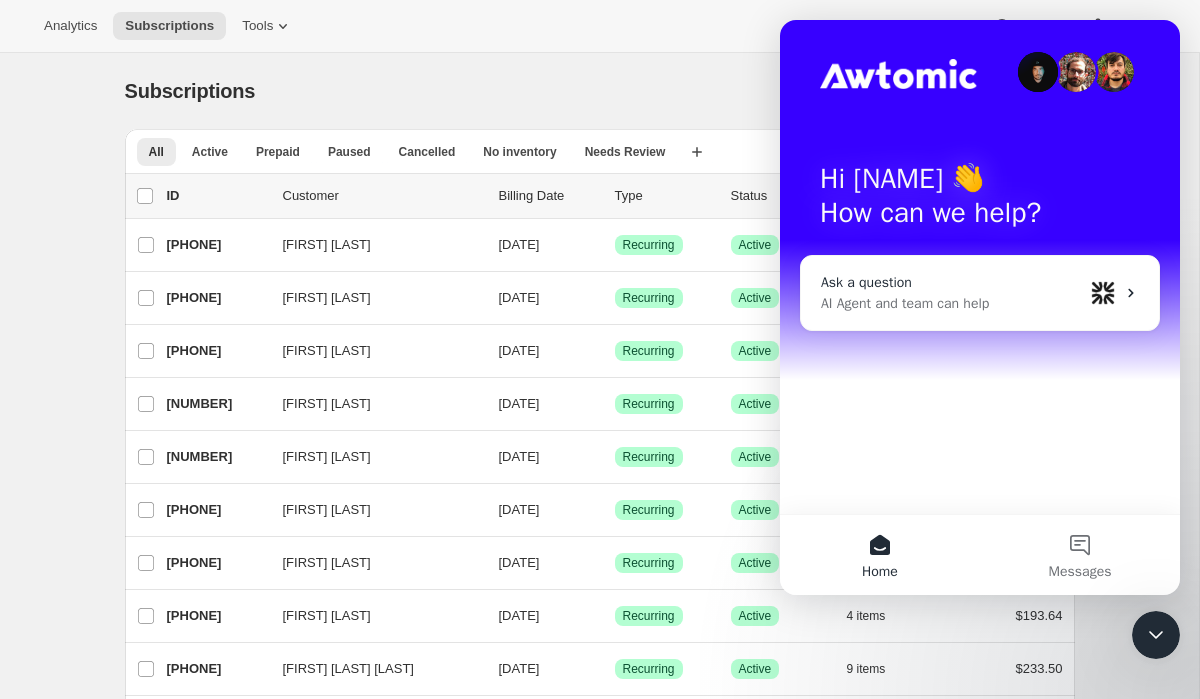 scroll, scrollTop: 0, scrollLeft: 0, axis: both 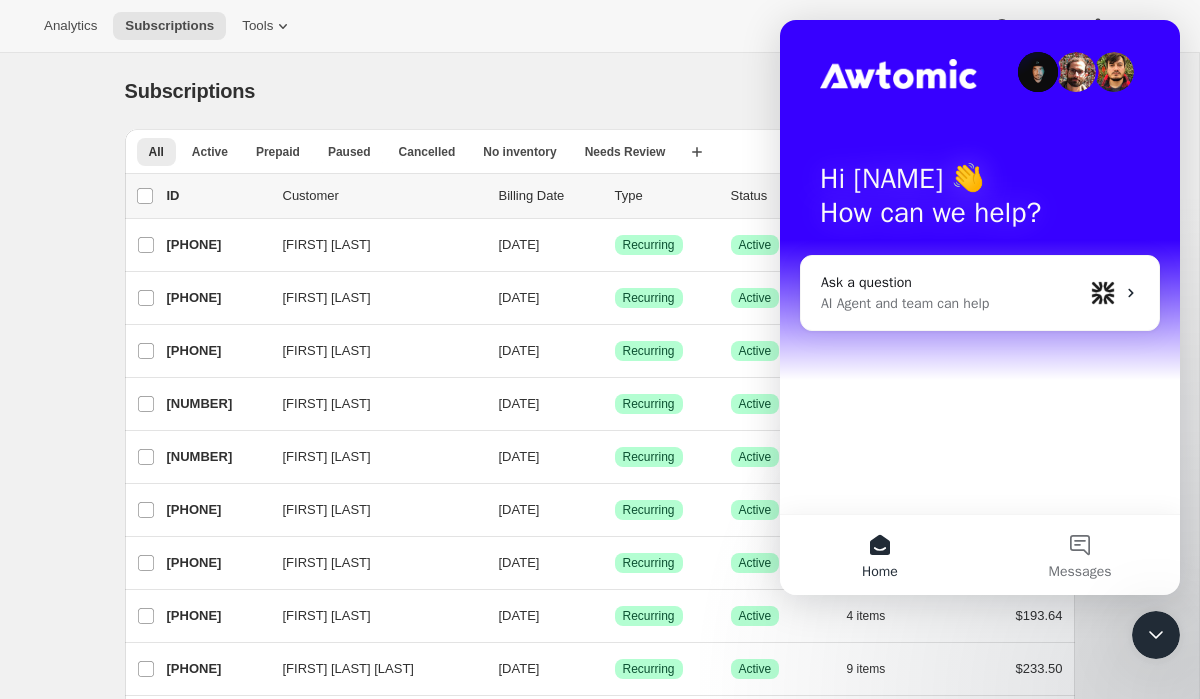 click on "How can we help?" at bounding box center [980, 213] 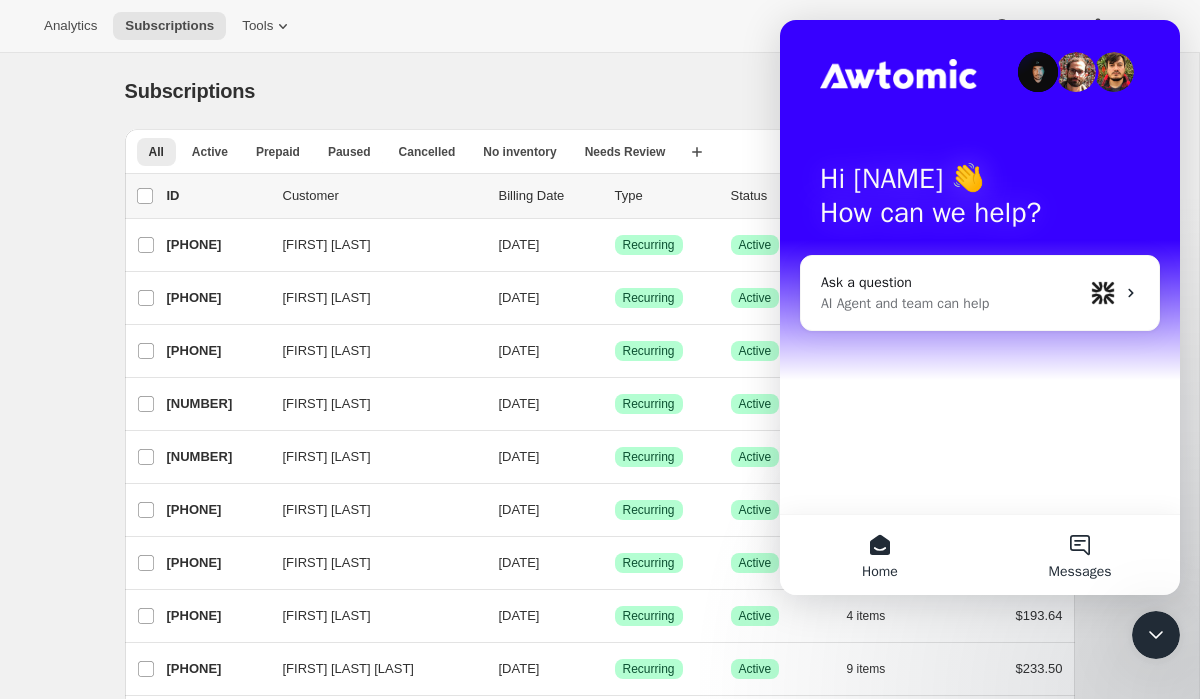 click on "Messages" at bounding box center (1080, 555) 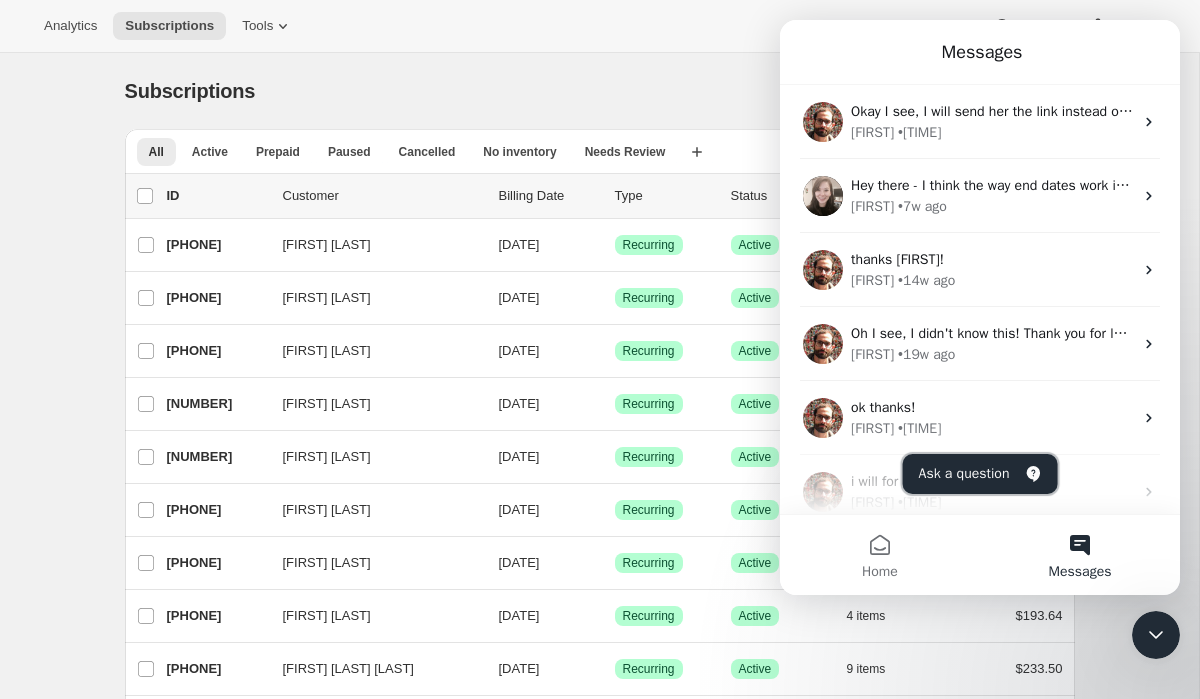 click on "Ask a question" at bounding box center [980, 474] 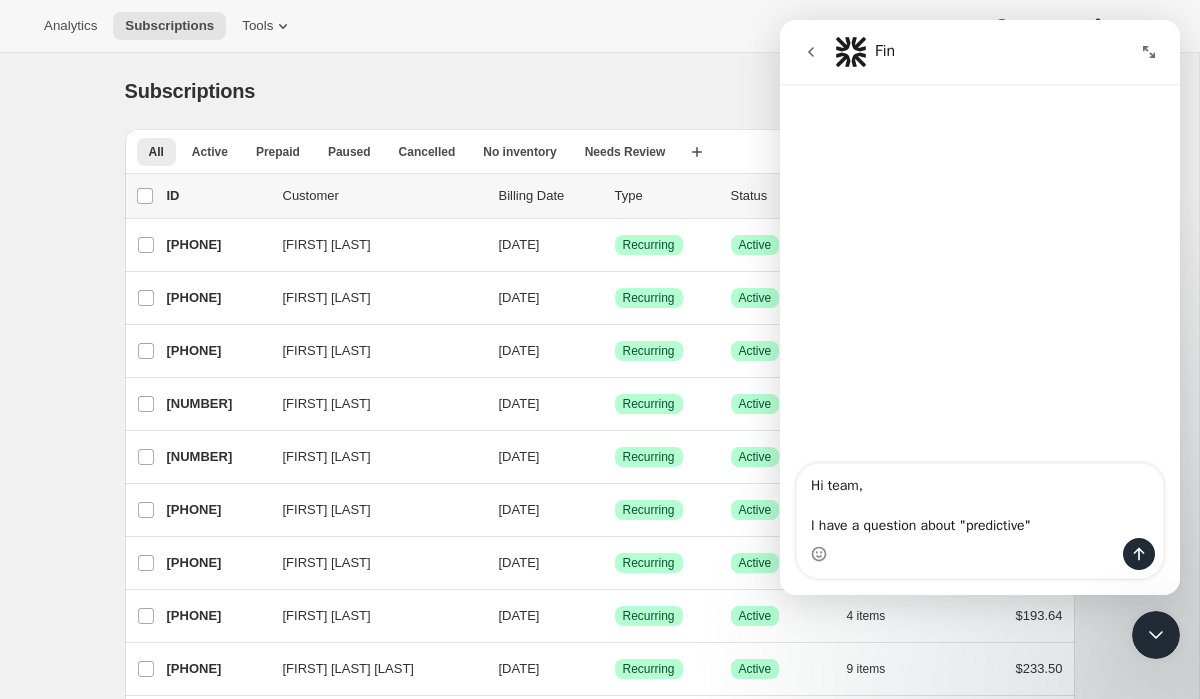 click on "Hi team,
I have a question about "predictive"" at bounding box center (980, 501) 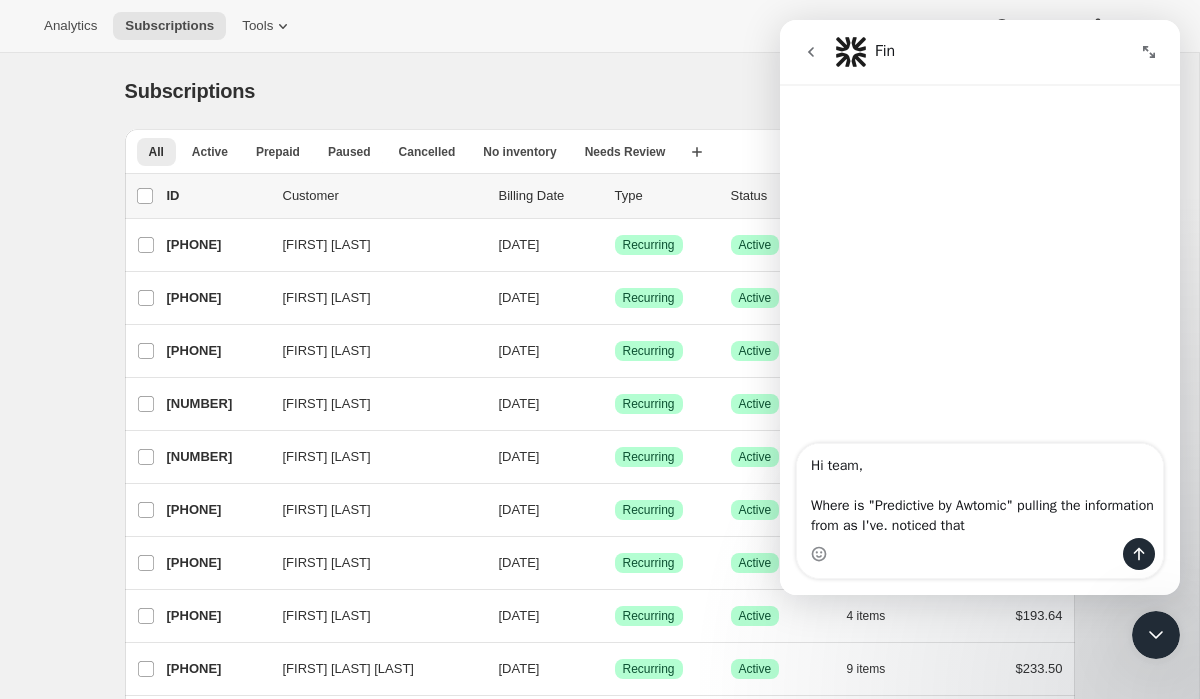 click on "Hi team,
Where is "Predictive by Awtomic" pulling the information from as I've. noticed that" at bounding box center [980, 491] 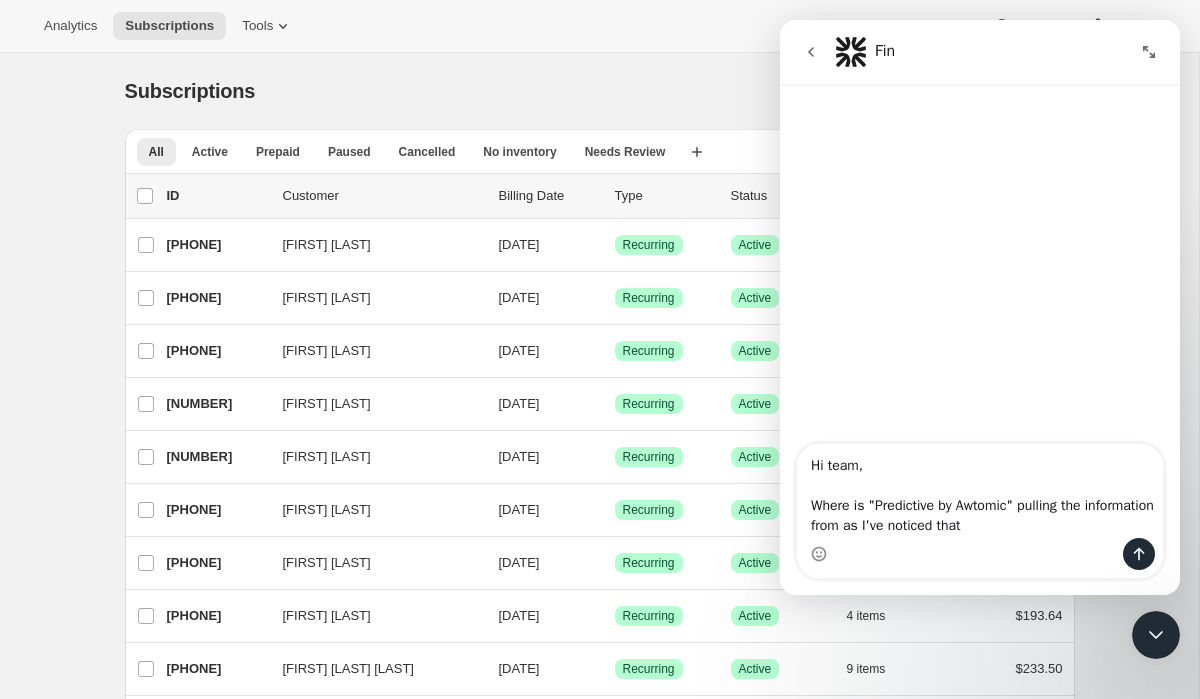 click on "Hi team,
Where is "Predictive by Awtomic" pulling the information from as I've noticed that" at bounding box center (980, 491) 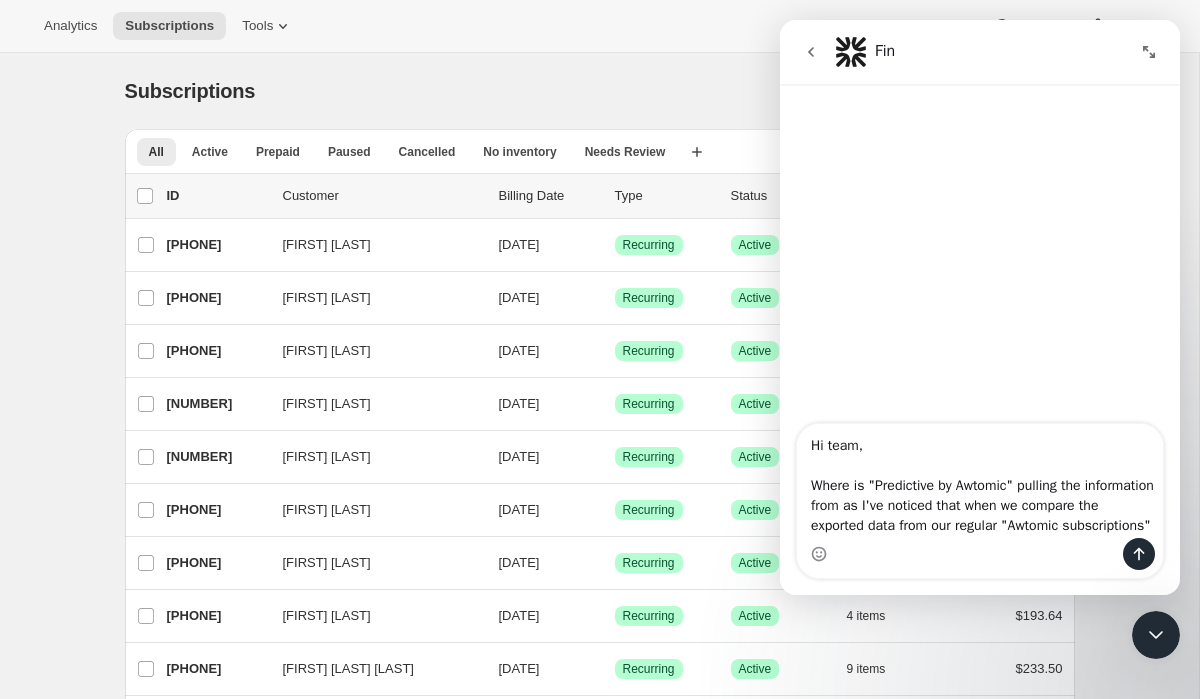 click on "Hi team,
Where is "Predictive by Awtomic" pulling the information from as I've noticed that when we compare the exported data from our regular "Awtomic subscriptions"" at bounding box center [980, 481] 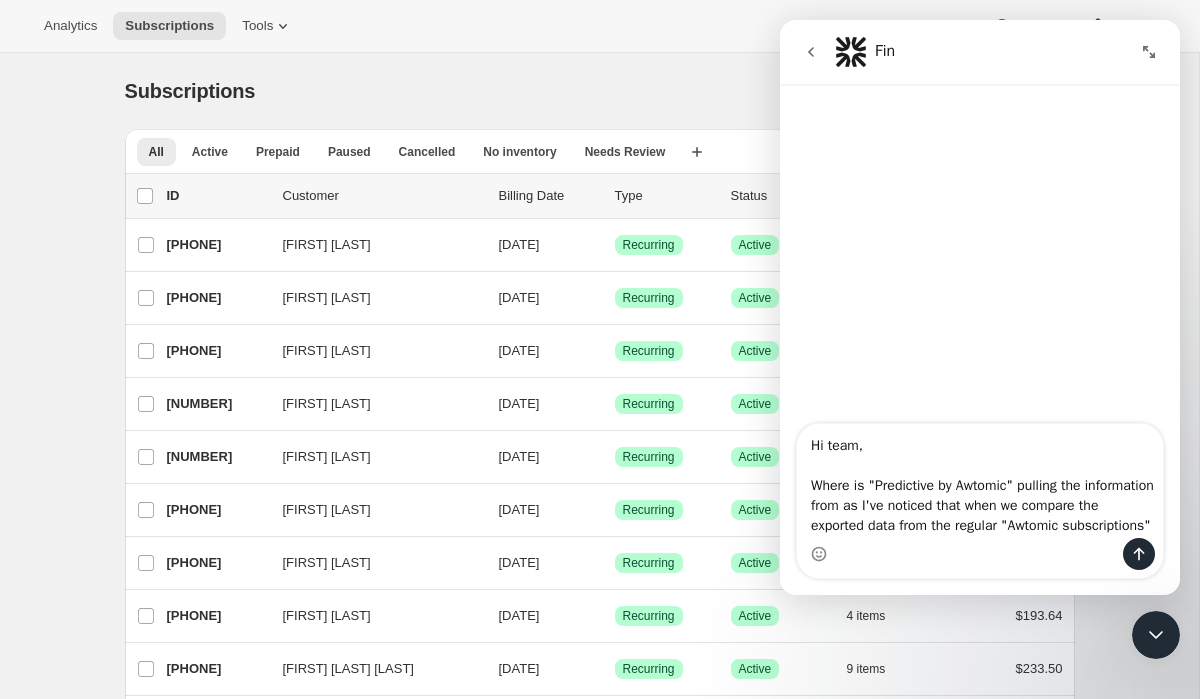 click on "Hi team,
Where is "Predictive by Awtomic" pulling the information from as I've noticed that when we compare the exported data from the regular "Awtomic subscriptions"" at bounding box center (980, 481) 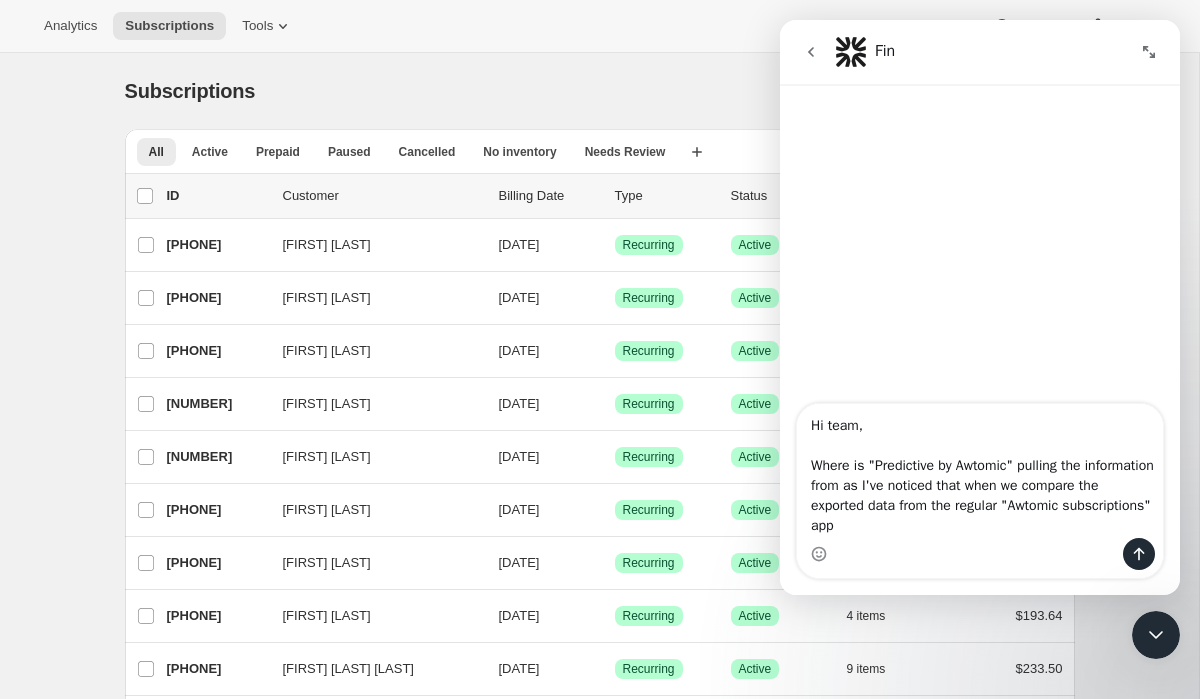 drag, startPoint x: 870, startPoint y: 506, endPoint x: 1049, endPoint y: 488, distance: 179.90276 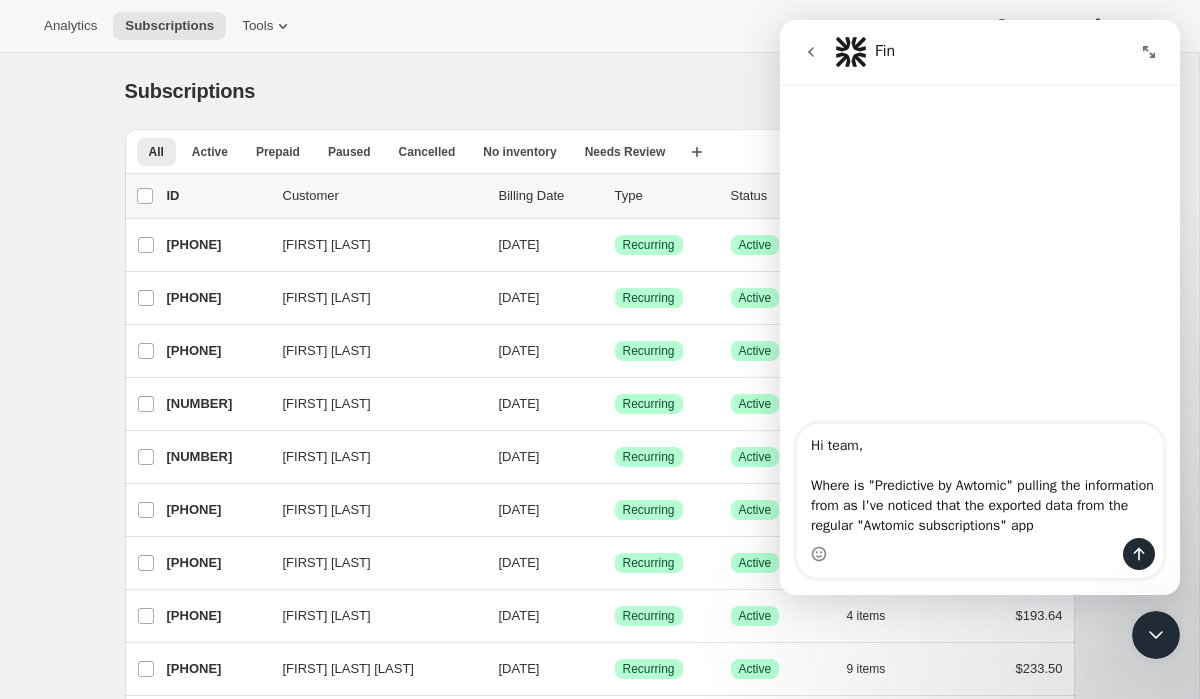 click on "Hi team,
Where is "Predictive by Awtomic" pulling the information from as I've noticed that the exported data from the regular "Awtomic subscriptions" app" at bounding box center (980, 481) 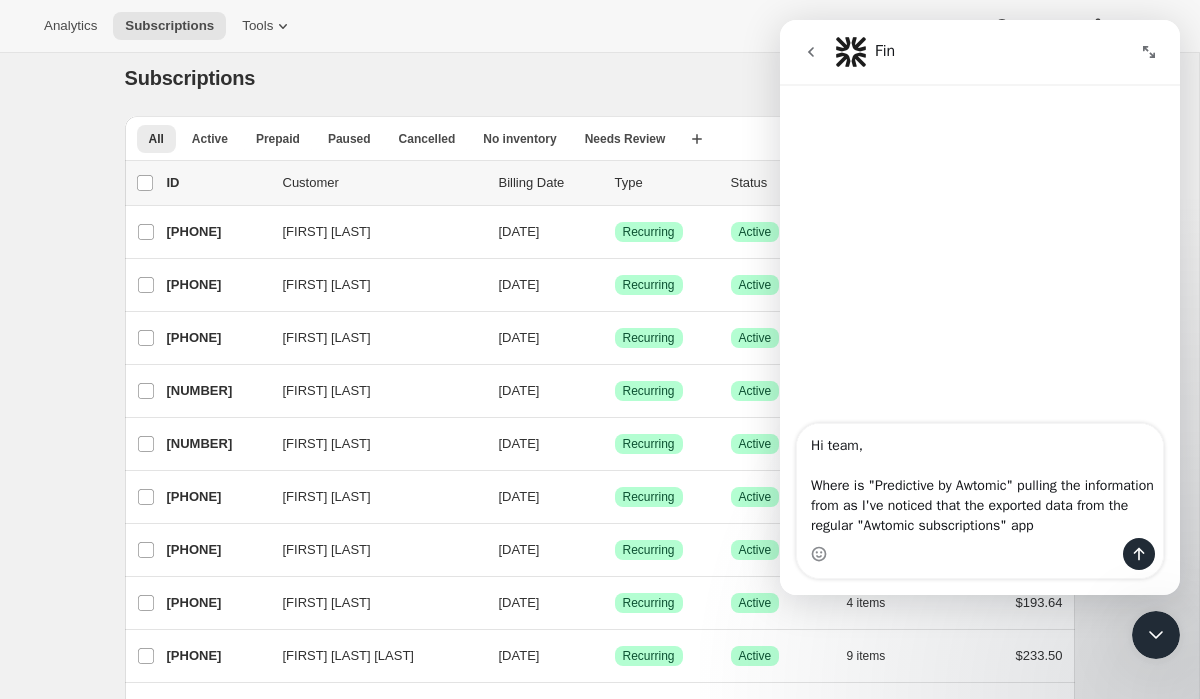 click on "Hi team,
Where is "Predictive by Awtomic" pulling the information from as I've noticed that the exported data from the regular "Awtomic subscriptions" app" at bounding box center (980, 481) 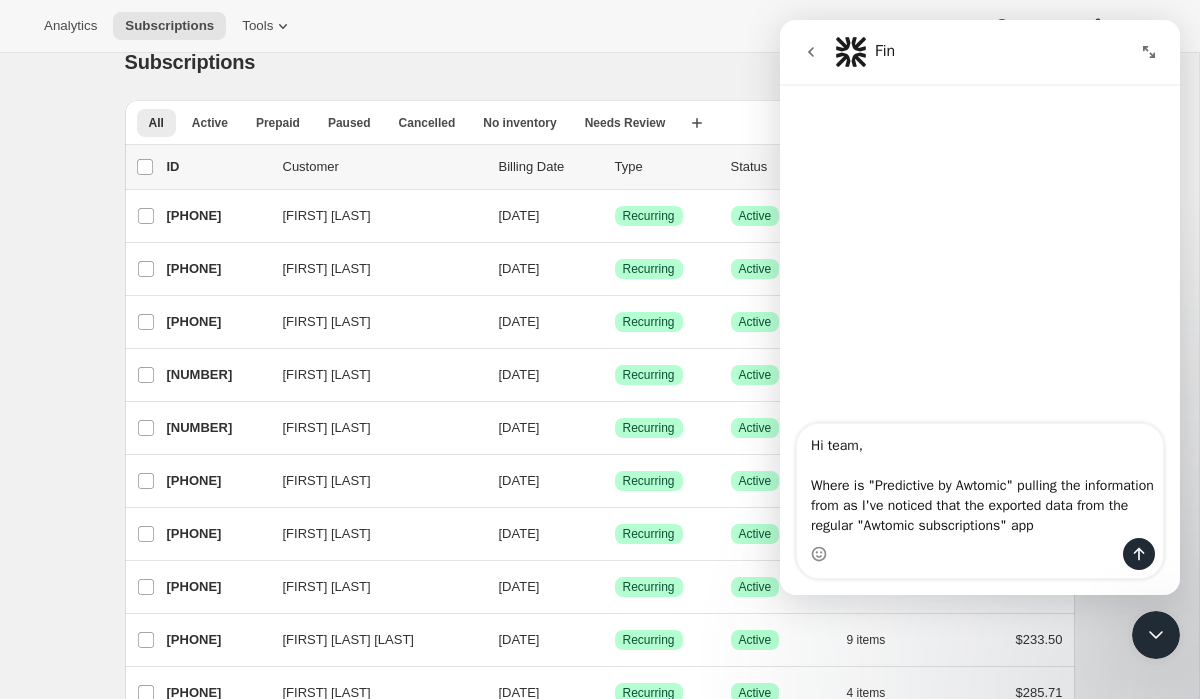 scroll, scrollTop: 32, scrollLeft: 0, axis: vertical 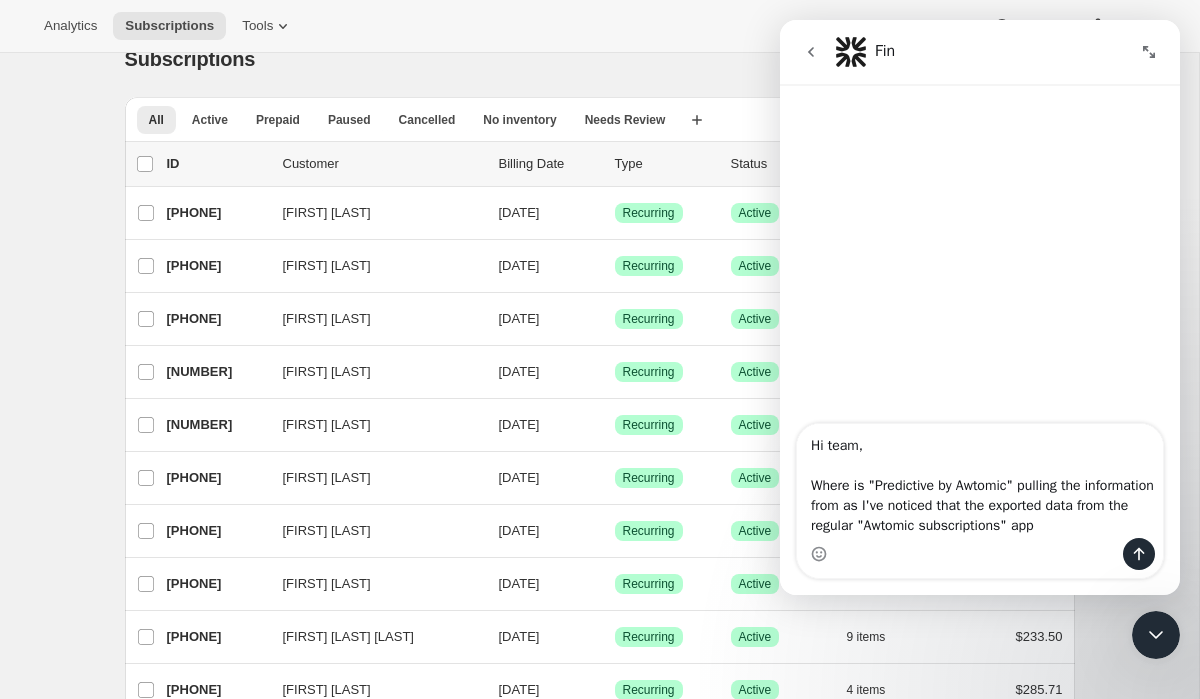 click on "Hi team,
Where is "Predictive by Awtomic" pulling the information from as I've noticed that the exported data from the regular "Awtomic subscriptions" app" at bounding box center (980, 481) 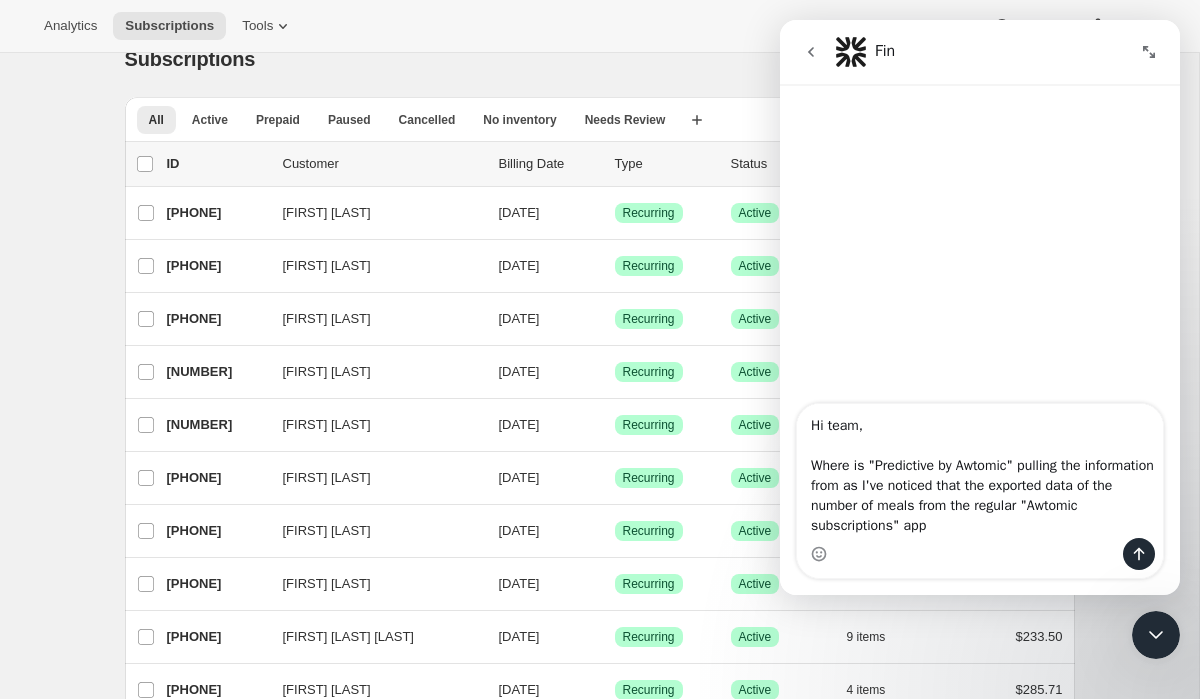 click on "Hi team,
Where is "Predictive by Awtomic" pulling the information from as I've noticed that the exported data of the number of meals from the regular "Awtomic subscriptions" app" at bounding box center [980, 471] 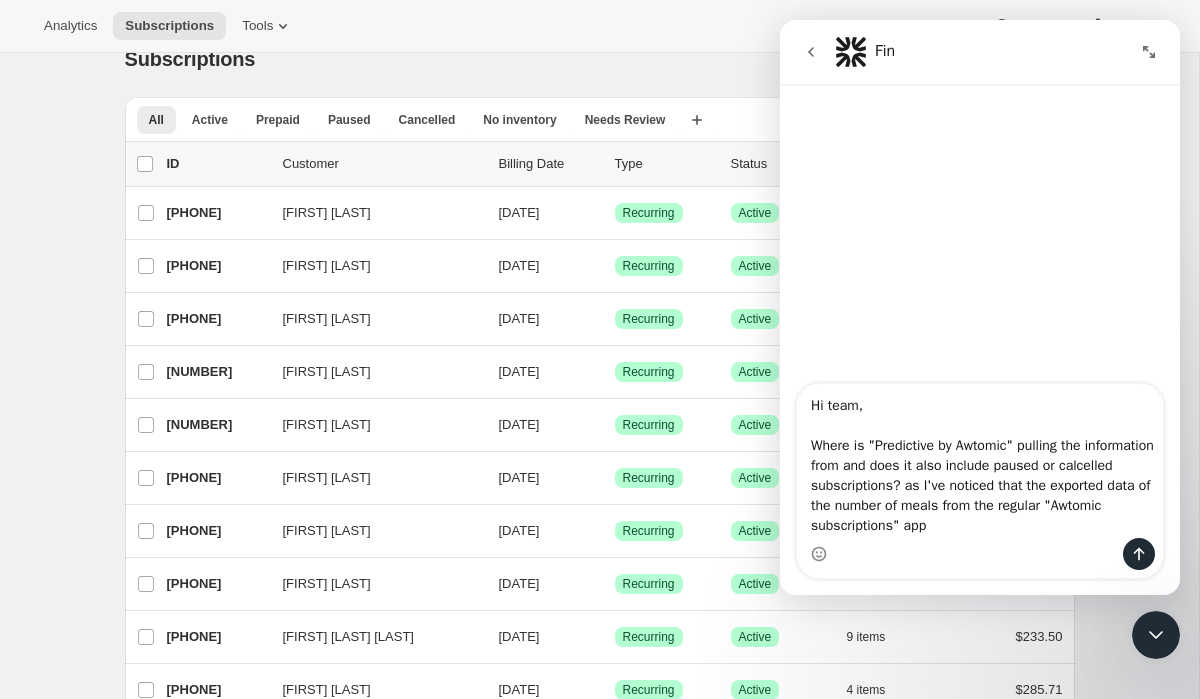click on "Hi team,
Where is "Predictive by Awtomic" pulling the information from and does it also include paused or calcelled subscriptions? as I've noticed that the exported data of the number of meals from the regular "Awtomic subscriptions" app" at bounding box center [980, 461] 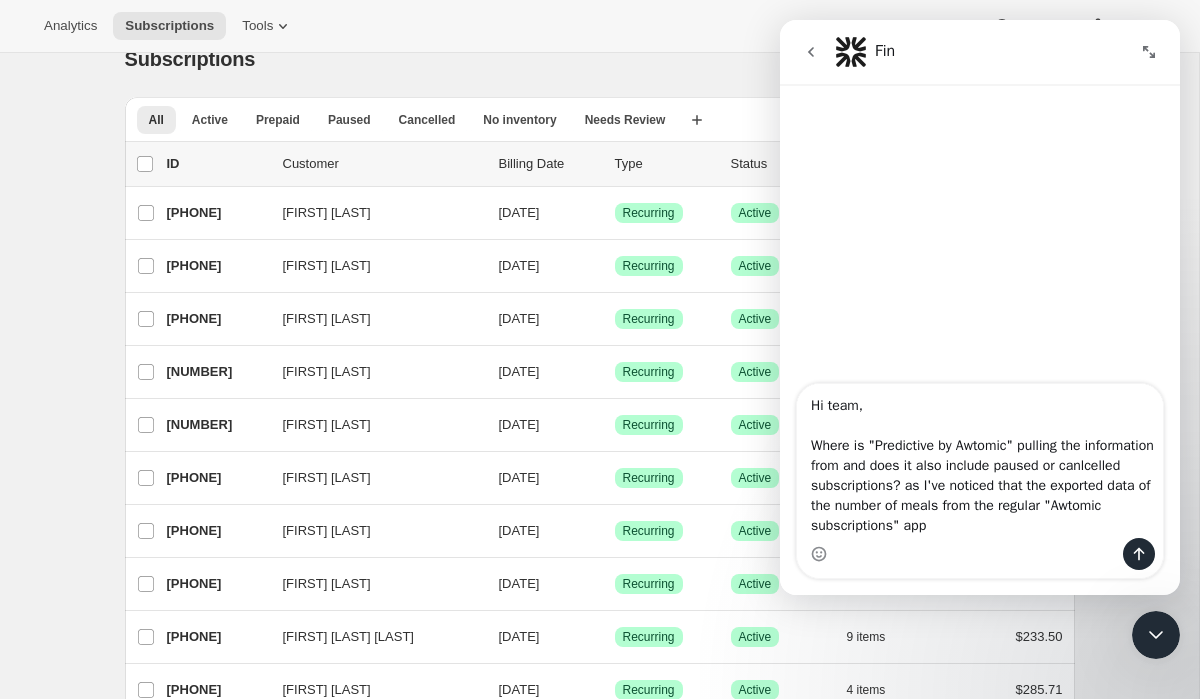 click on "Hi team,
Where is "Predictive by Awtomic" pulling the information from and does it also include paused or canlcelled subscriptions? as I've noticed that the exported data of the number of meals from the regular "Awtomic subscriptions" app" at bounding box center (980, 461) 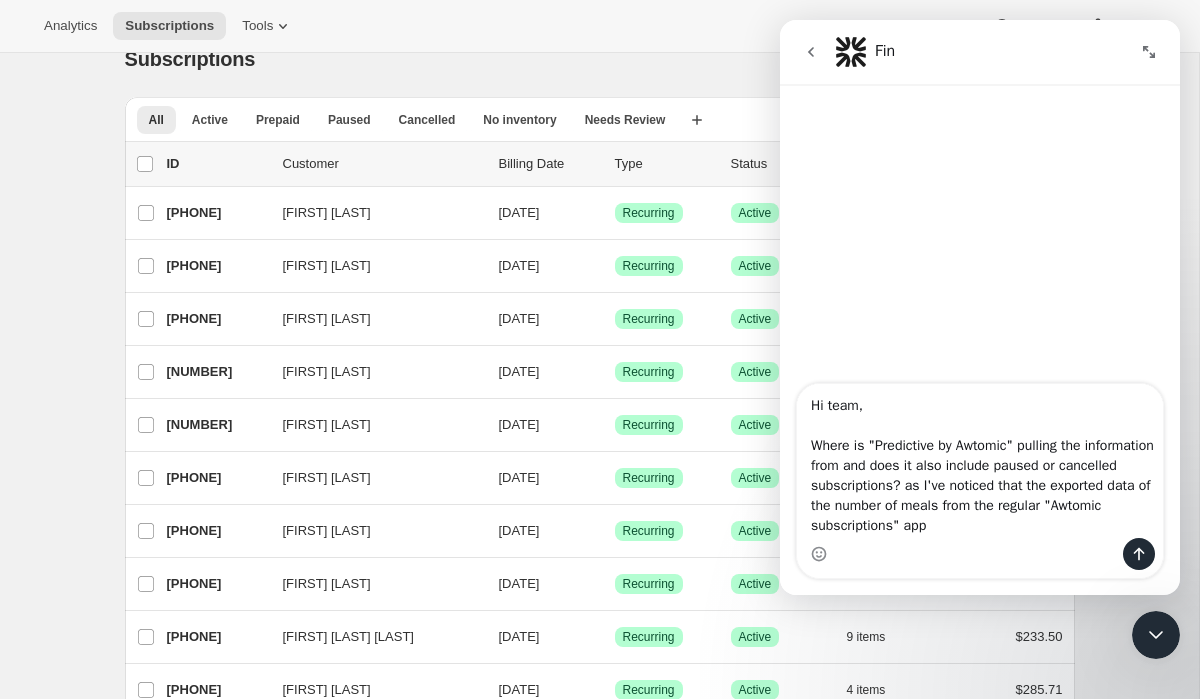 click on "Hi team,
Where is "Predictive by Awtomic" pulling the information from and does it also include paused or cancelled subscriptions? as I've noticed that the exported data of the number of meals from the regular "Awtomic subscriptions" app" at bounding box center (980, 461) 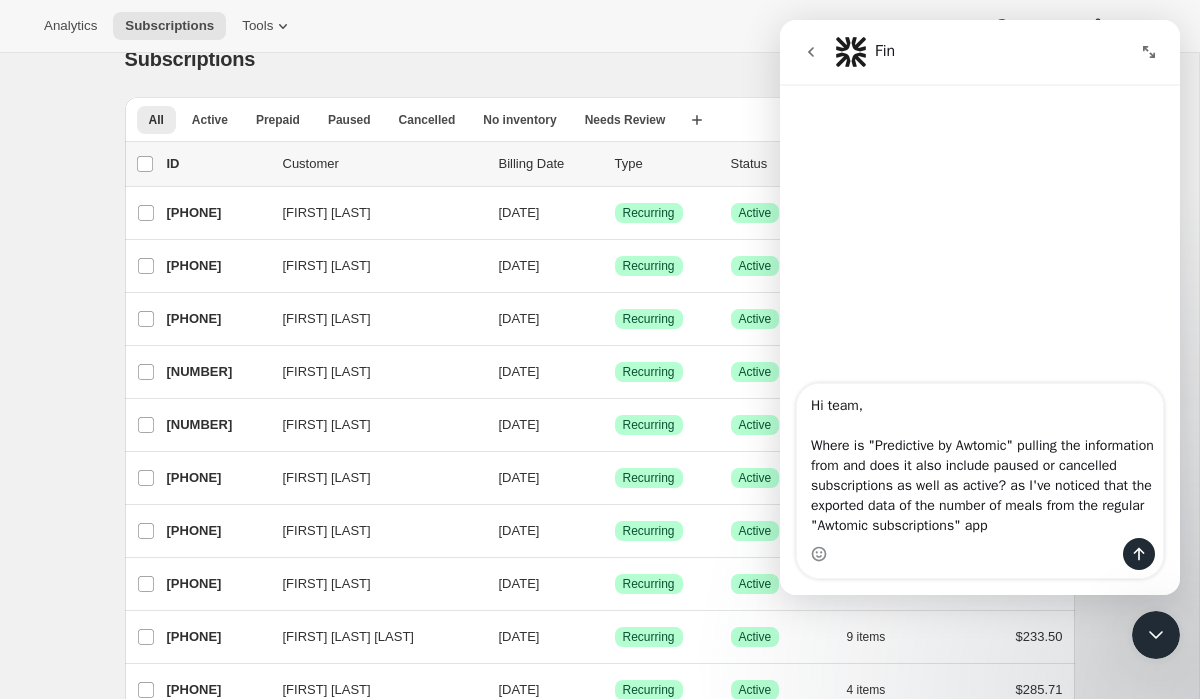 click on "Hi team,
Where is "Predictive by Awtomic" pulling the information from and does it also include paused or cancelled subscriptions as well as active? as I've noticed that the exported data of the number of meals from the regular "Awtomic subscriptions" app" at bounding box center (980, 461) 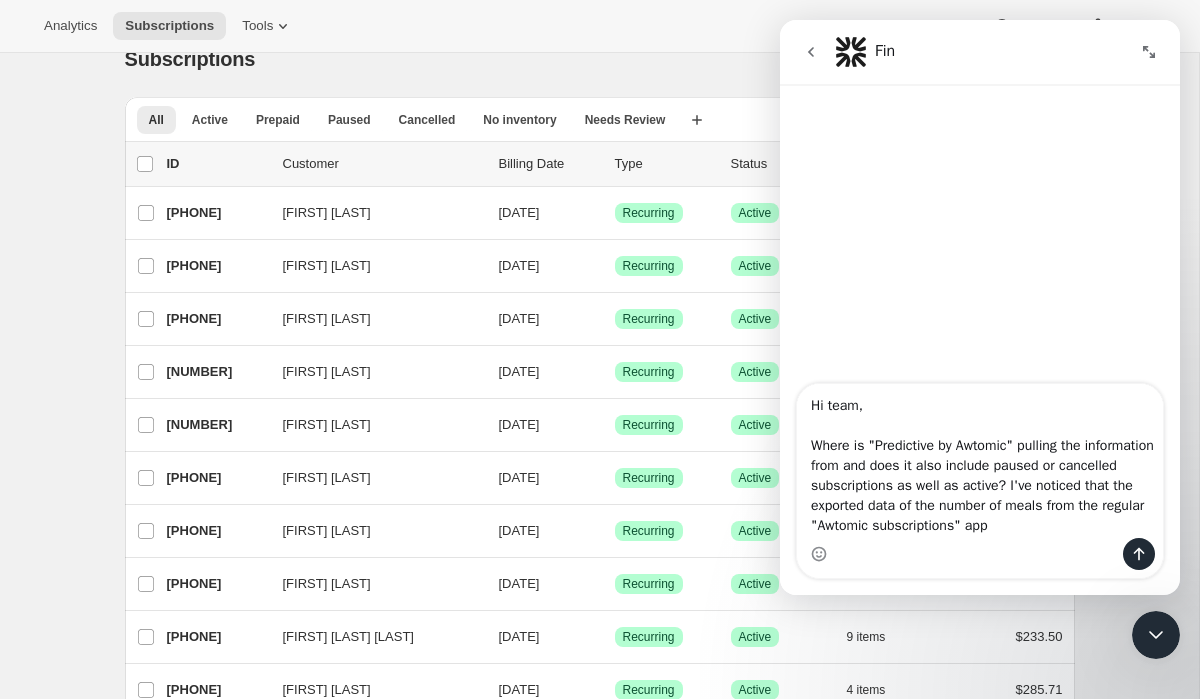 click on "Hi team,
Where is "Predictive by Awtomic" pulling the information from and does it also include paused or cancelled subscriptions as well as active? I've noticed that the exported data of the number of meals from the regular "Awtomic subscriptions" app" at bounding box center [980, 461] 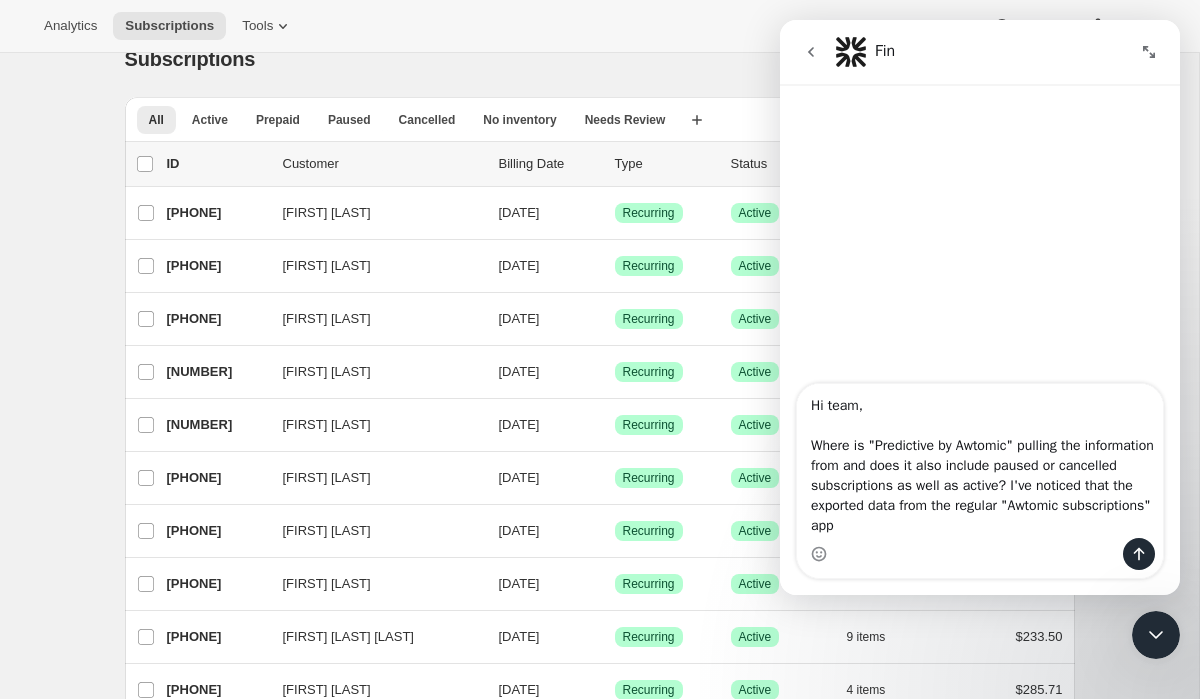 click on "Hi team,
Where is "Predictive by Awtomic" pulling the information from and does it also include paused or cancelled subscriptions as well as active? I've noticed that the exported data from the regular "Awtomic subscriptions" app" at bounding box center [980, 461] 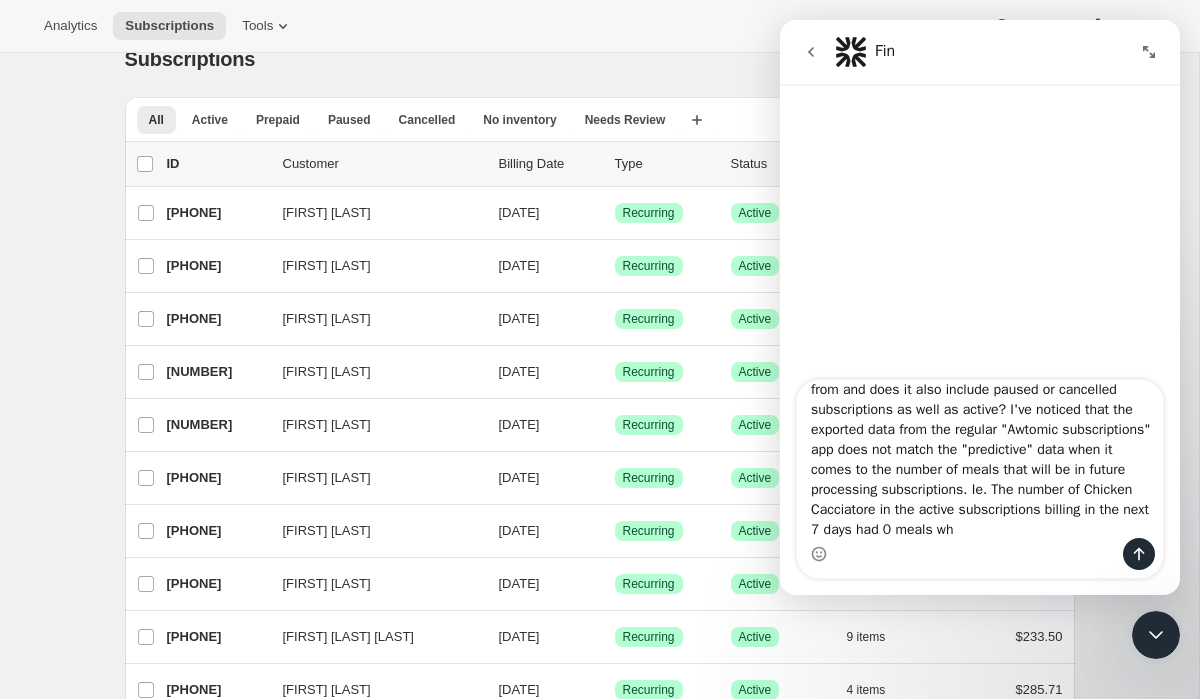 scroll, scrollTop: 92, scrollLeft: 0, axis: vertical 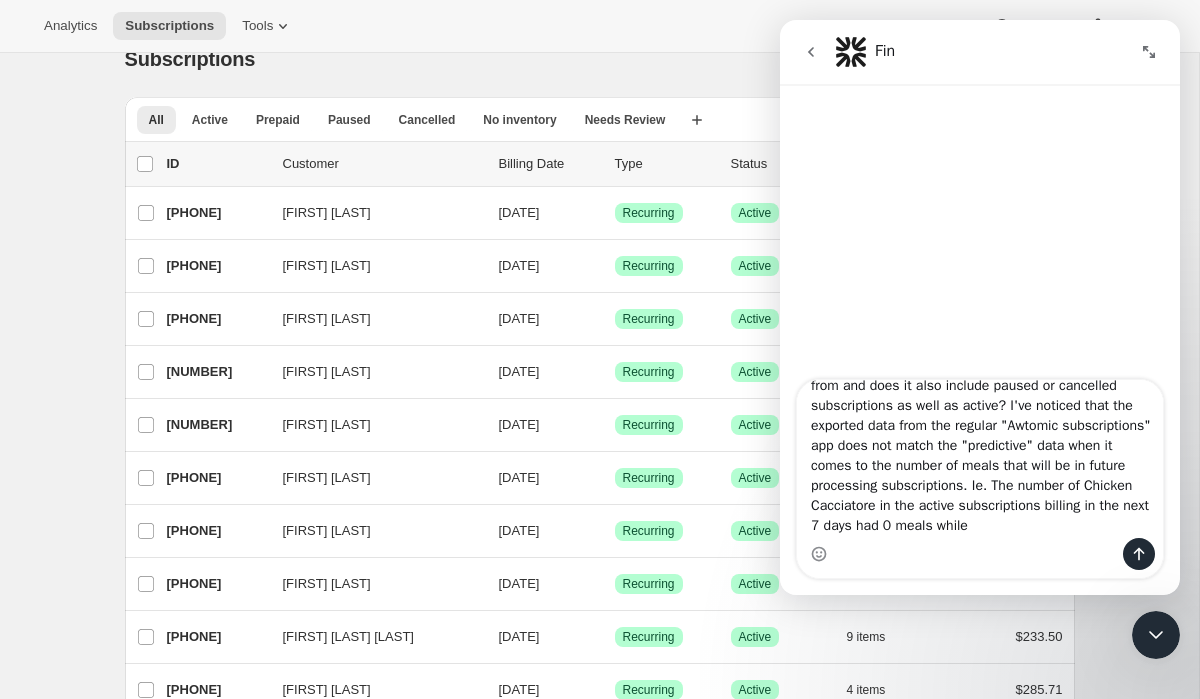 click on "Hi team,
Where is "Predictive by Awtomic" pulling the information from and does it also include paused or cancelled subscriptions as well as active? I've noticed that the exported data from the regular "Awtomic subscriptions" app does not match the "predictive" data when it comes to the number of meals that will be in future processing subscriptions. Ie. The number of Chicken Cacciatore in the active subscriptions billing in the next 7 days had 0 meals while" at bounding box center (980, 459) 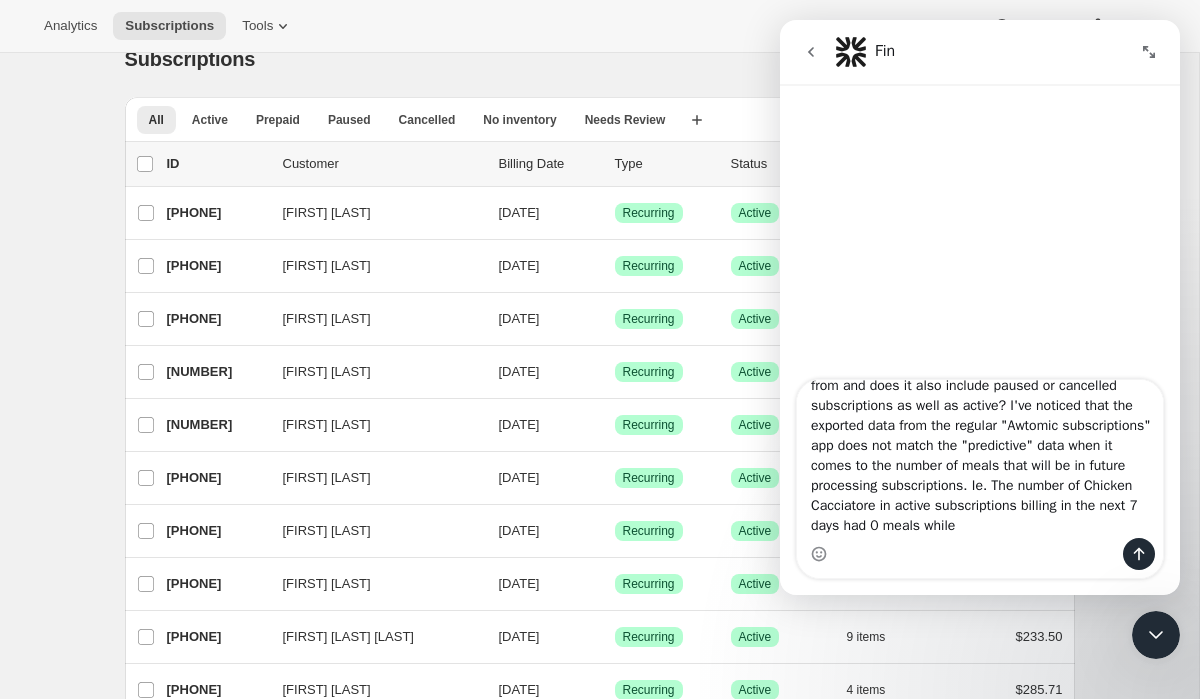 click on "Hi team,
Where is "Predictive by Awtomic" pulling the information from and does it also include paused or cancelled subscriptions as well as active? I've noticed that the exported data from the regular "Awtomic subscriptions" app does not match the "predictive" data when it comes to the number of meals that will be in future processing subscriptions. Ie. The number of Chicken Cacciatore in active subscriptions billing in the next 7 days had 0 meals while" at bounding box center [980, 459] 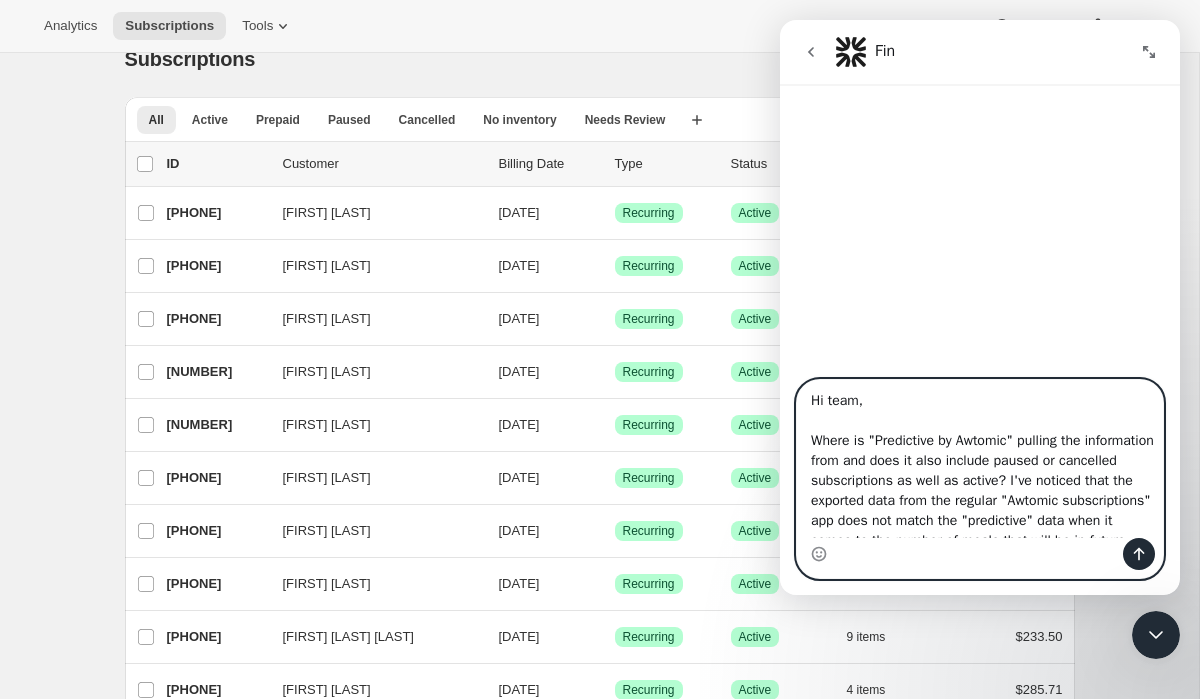 scroll, scrollTop: 0, scrollLeft: 0, axis: both 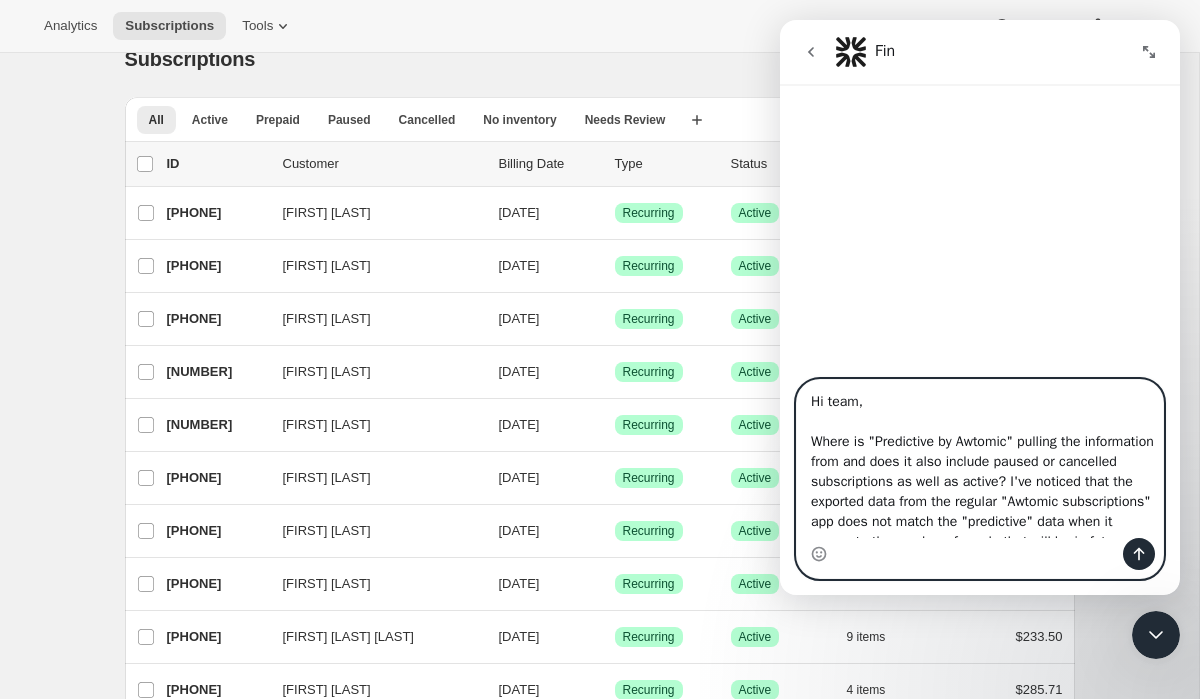 click on "Hi team,
Where is "Predictive by Awtomic" pulling the information from and does it also include paused or cancelled subscriptions as well as active? I've noticed that the exported data from the regular "Awtomic subscriptions" app does not match the "predictive" data when it comes to the number of meals that will be in future processing subscriptions. Ie. The number of Chicken Cacciatore in active subscriptions billing in the next 7 days had 0 meals while the "Predictive" data suggested 73 were supposed to process." at bounding box center (980, 459) 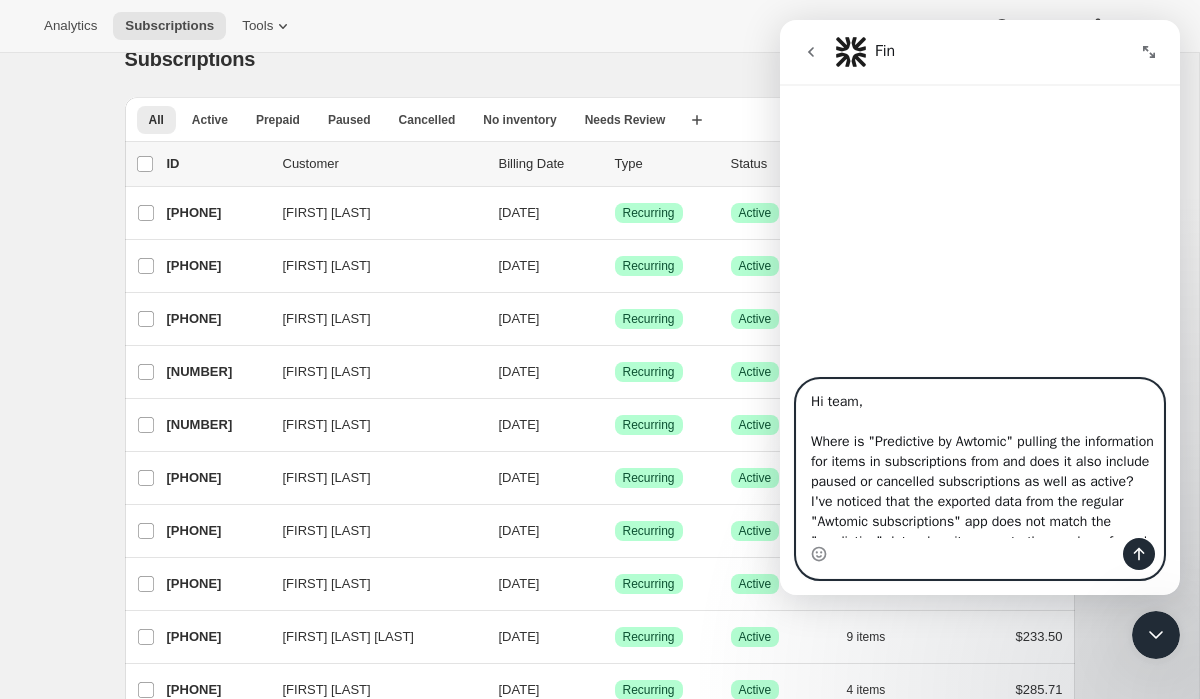 click on "Hi team,
Where is "Predictive by Awtomic" pulling the information for items in subscriptions from and does it also include paused or cancelled subscriptions as well as active? I've noticed that the exported data from the regular "Awtomic subscriptions" app does not match the "predictive" data when it comes to the number of meals that will be in future processing subscriptions. Ie. The number of Chicken Cacciatore in active subscriptions billing in the next 7 days had 0 meals while the "Predictive" data suggested 73 were supposed to process." at bounding box center [980, 459] 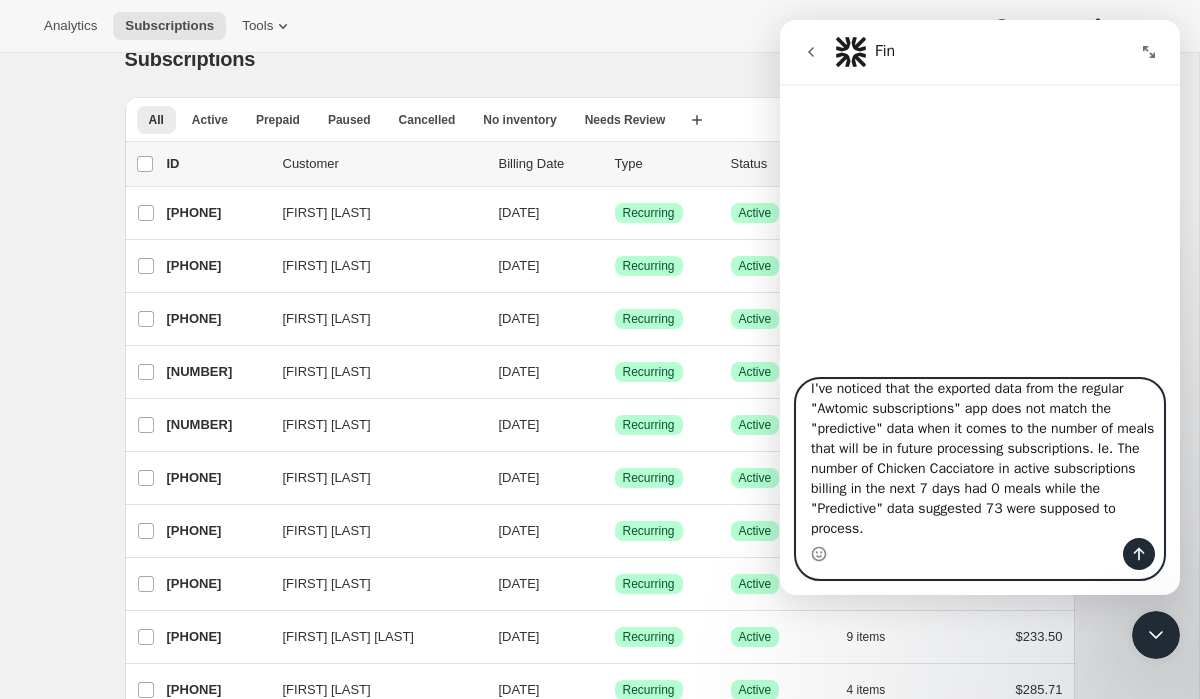 scroll, scrollTop: 116, scrollLeft: 0, axis: vertical 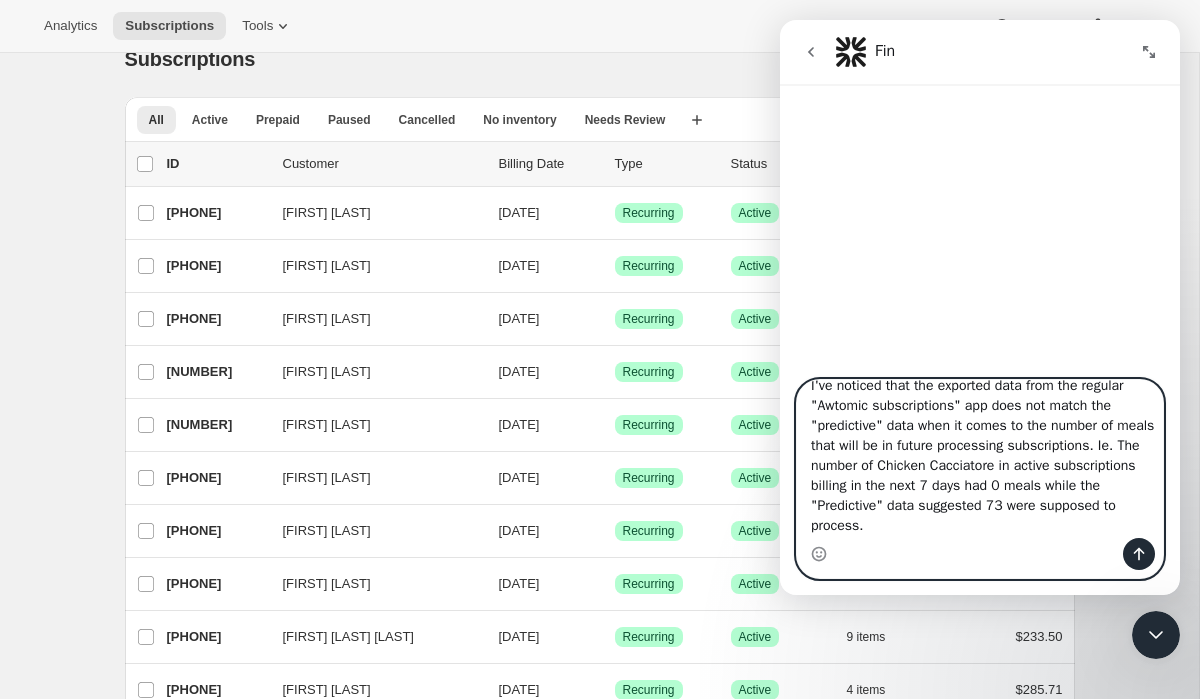 click on "Hi team,
Where is "Predictive by Awtomic" pulling the information for items in subscriptions from, and does it also include paused or cancelled subscriptions as well as active? I've noticed that the exported data from the regular "Awtomic subscriptions" app does not match the "predictive" data when it comes to the number of meals that will be in future processing subscriptions. Ie. The number of Chicken Cacciatore in active subscriptions billing in the next 7 days had 0 meals while the "Predictive" data suggested 73 were supposed to process." at bounding box center [980, 459] 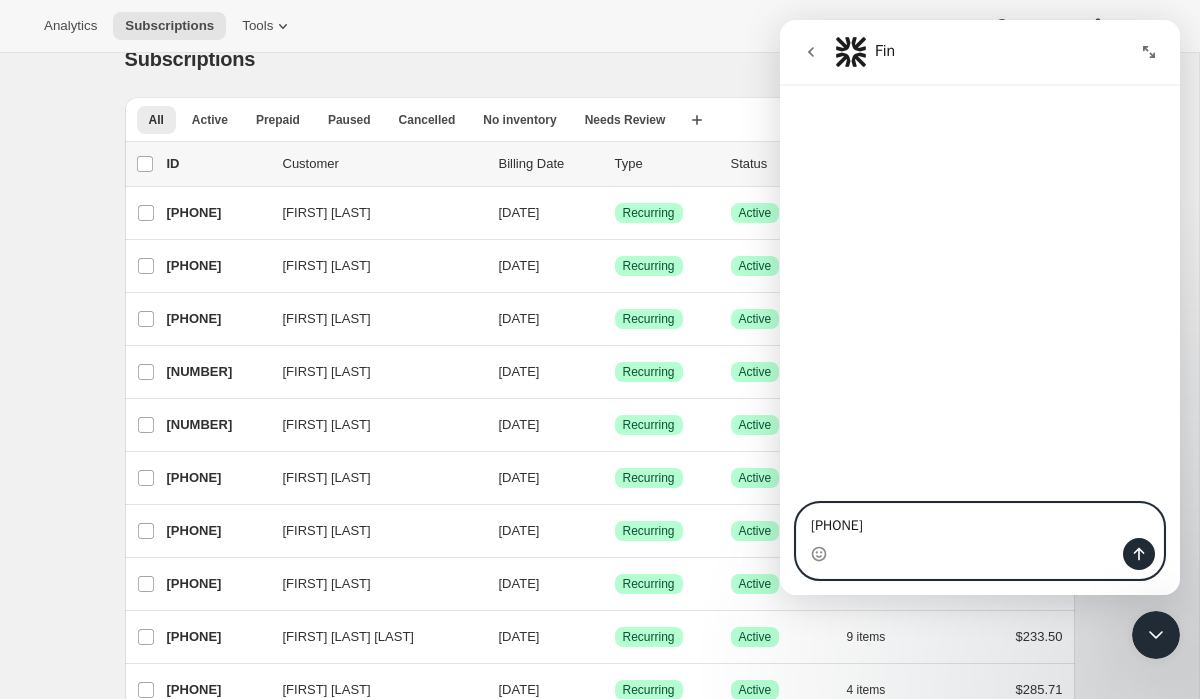 click on "[PHONE]" at bounding box center [980, 521] 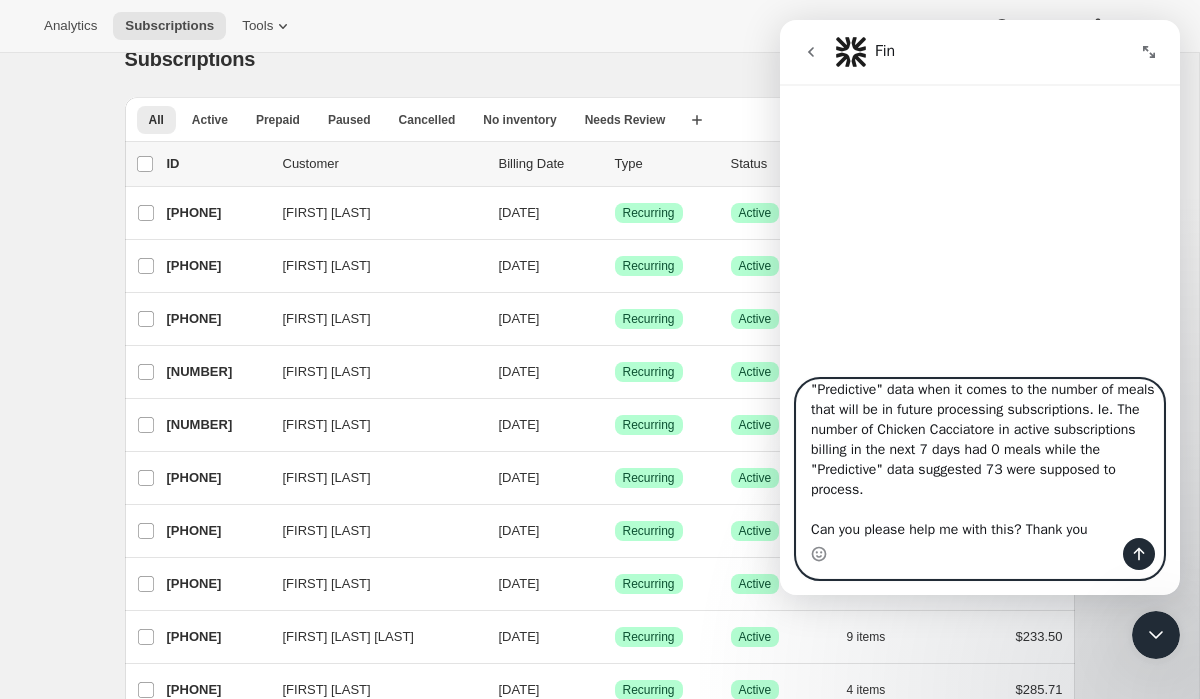 type on "Hi team,
Where is "Predictive by Awtomic" pulling the information for items in subscriptions from, and does it also include paused or cancelled subscriptions as well as active? I've noticed that the exported data from the regular "Awtomic subscriptions" app does not match the "Predictive" data when it comes to the number of meals that will be in future processing subscriptions. Ie. The number of Chicken Cacciatore in active subscriptions billing in the next 7 days had 0 meals while the "Predictive" data suggested 73 were supposed to process.
Can you please help me with this? Thank you!" 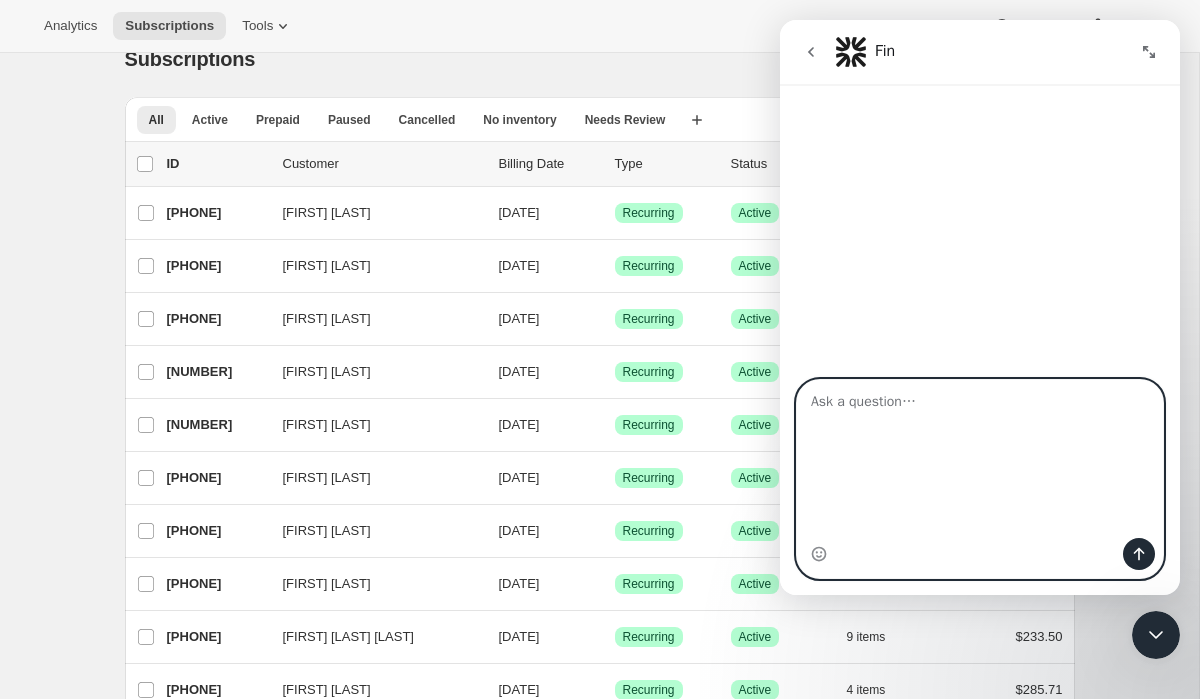 scroll, scrollTop: 0, scrollLeft: 0, axis: both 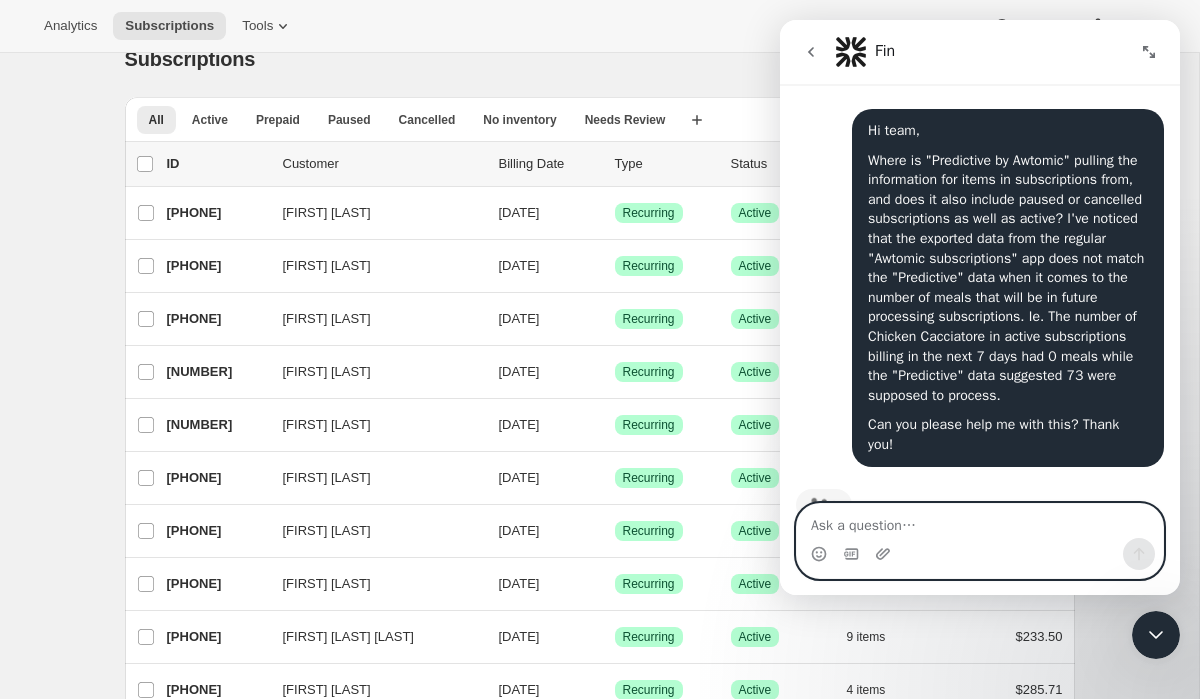 type 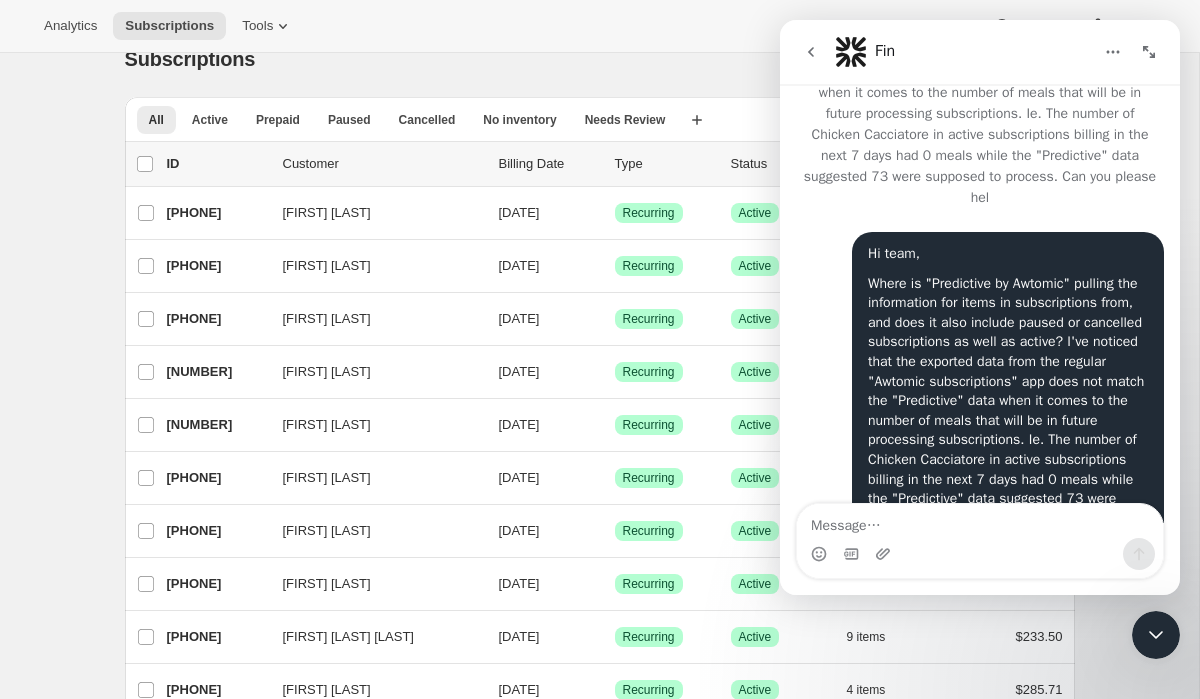 scroll, scrollTop: 129, scrollLeft: 0, axis: vertical 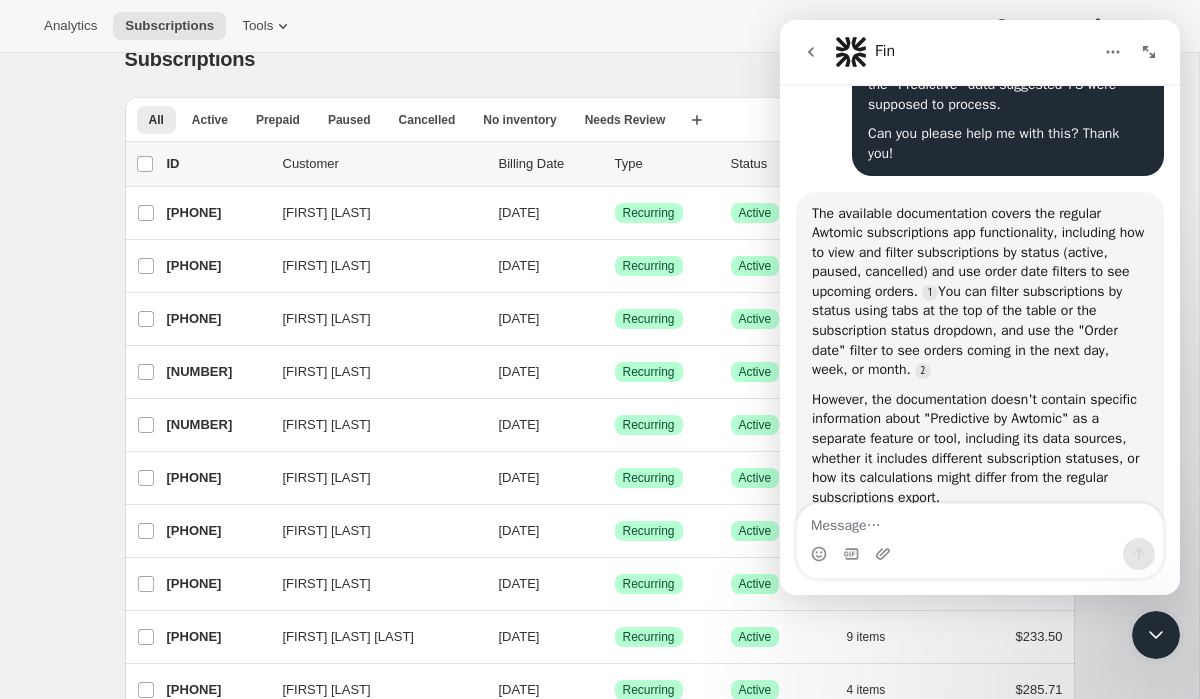 click at bounding box center (980, 521) 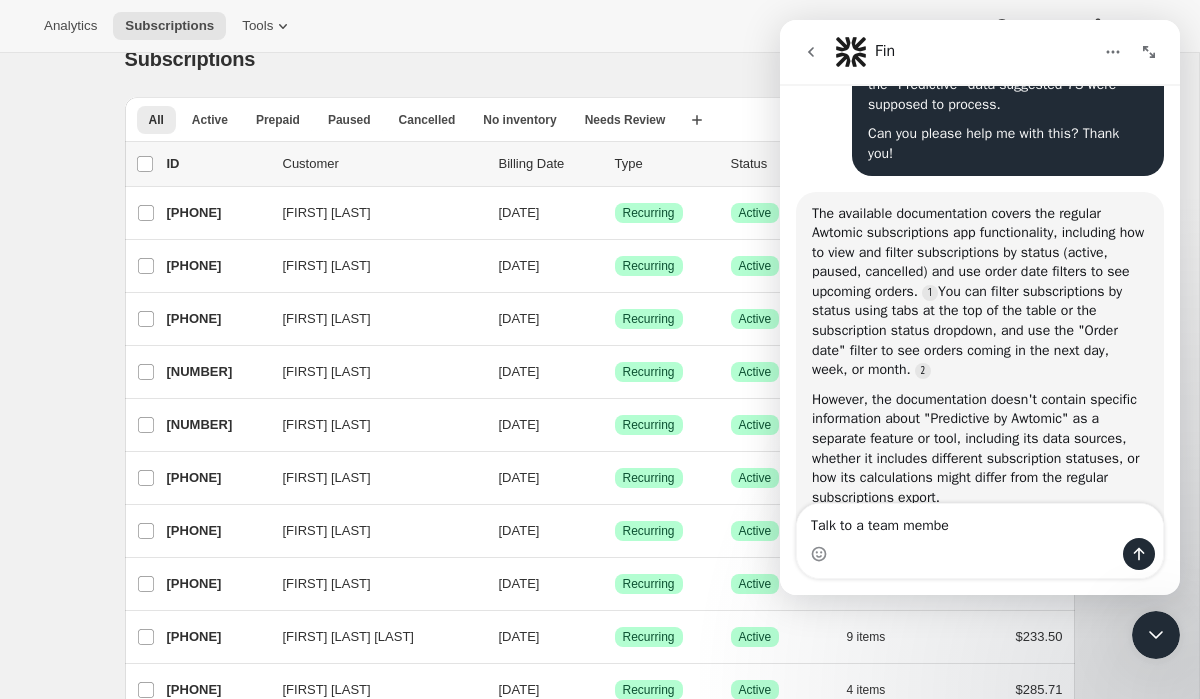 type on "Talk to a team member" 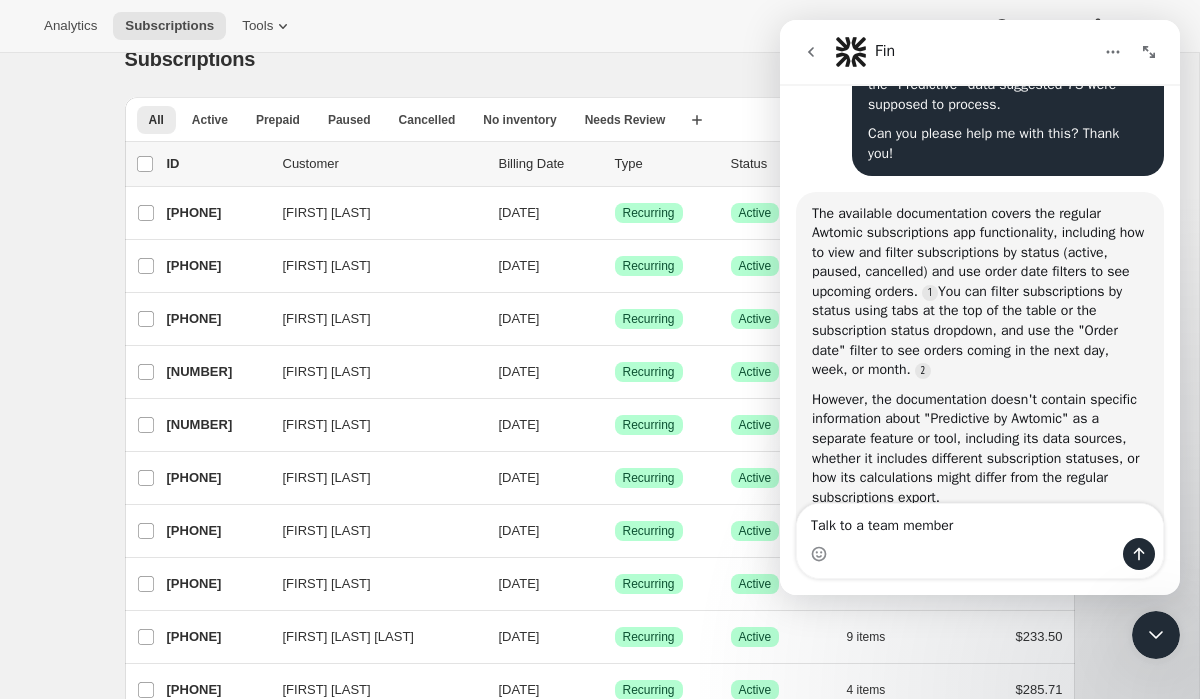 type 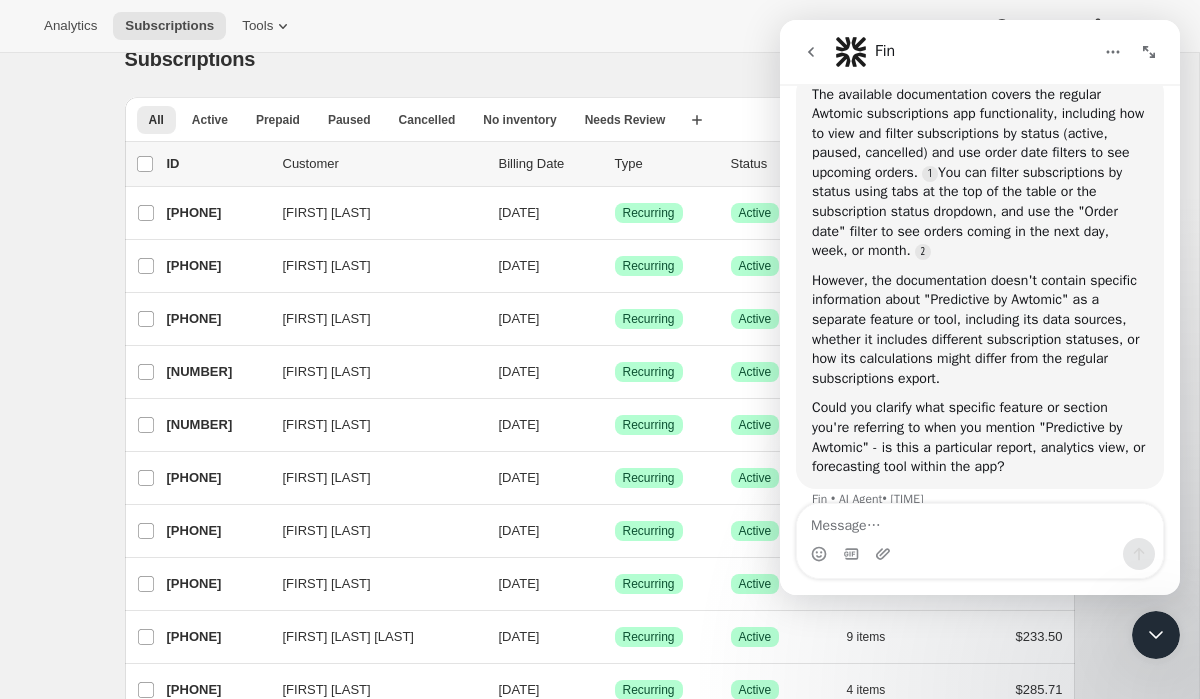 scroll, scrollTop: 660, scrollLeft: 0, axis: vertical 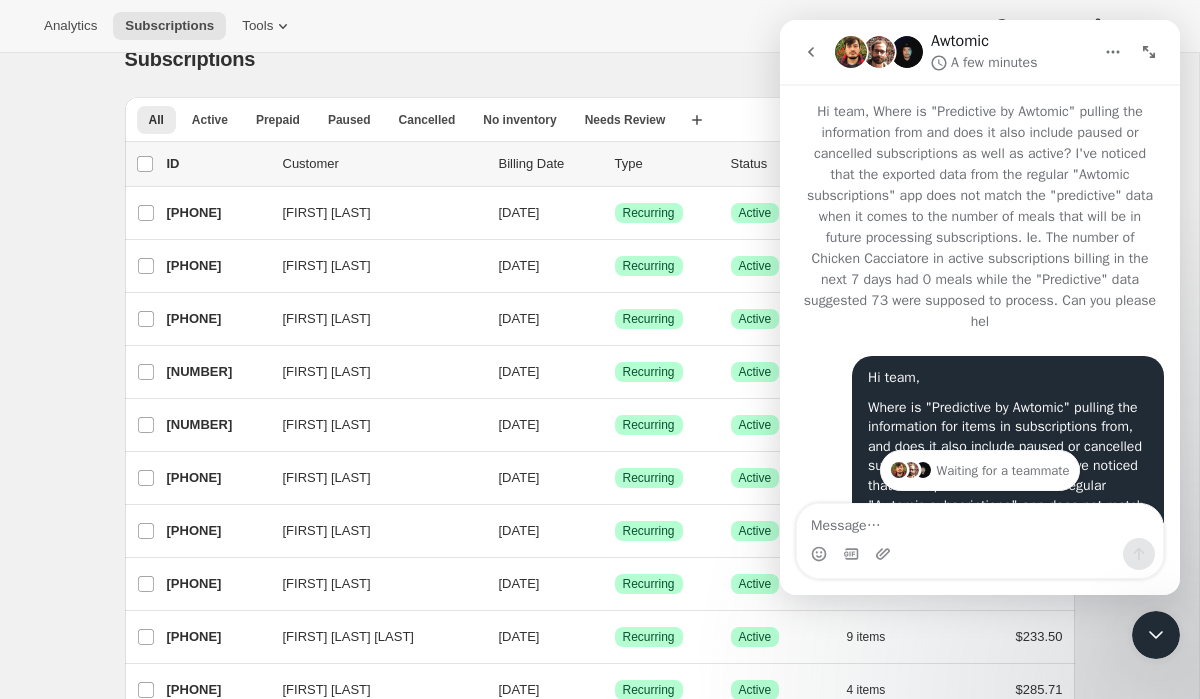 click on "Subscriptions. This page is ready Subscriptions Bulk updates More actions Bulk updates Export All Active Prepaid Paused Cancelled No inventory Needs Review More views All Active Prepaid Paused Cancelled No inventory Needs Review More views Create new view 0 selected Update next billing date Change status Showing 51 subscriptions Select all 51 subscriptions Showing 51 subscriptions Select Select all 51 subscriptions 0 selected list header ID Customer Billing Date Type Status Items Total Scott Barnes 6988595430 Scott Barnes 08/07/2025 Success Recurring Success Active 4   items $1,311.86 Corey Yen 4881514726 Corey Yen 08/07/2025 Success Recurring Success Active 2   items $178.45 Marylyn Beckstead 4837540070 Marylyn Beckstead 08/07/2025 Success Recurring Success Active 4   items $323.93 Brittany Charnley 29435166950 Brittany Charnley 08/07/2025 Success Recurring Success Active 4   items $215.16 Lana Katz 26886799590 Lana Katz 08/07/2025 Success Recurring Success Active 1   item $185.10 Marc-Adam Soyka-Steinman 1" at bounding box center [599, 1484] 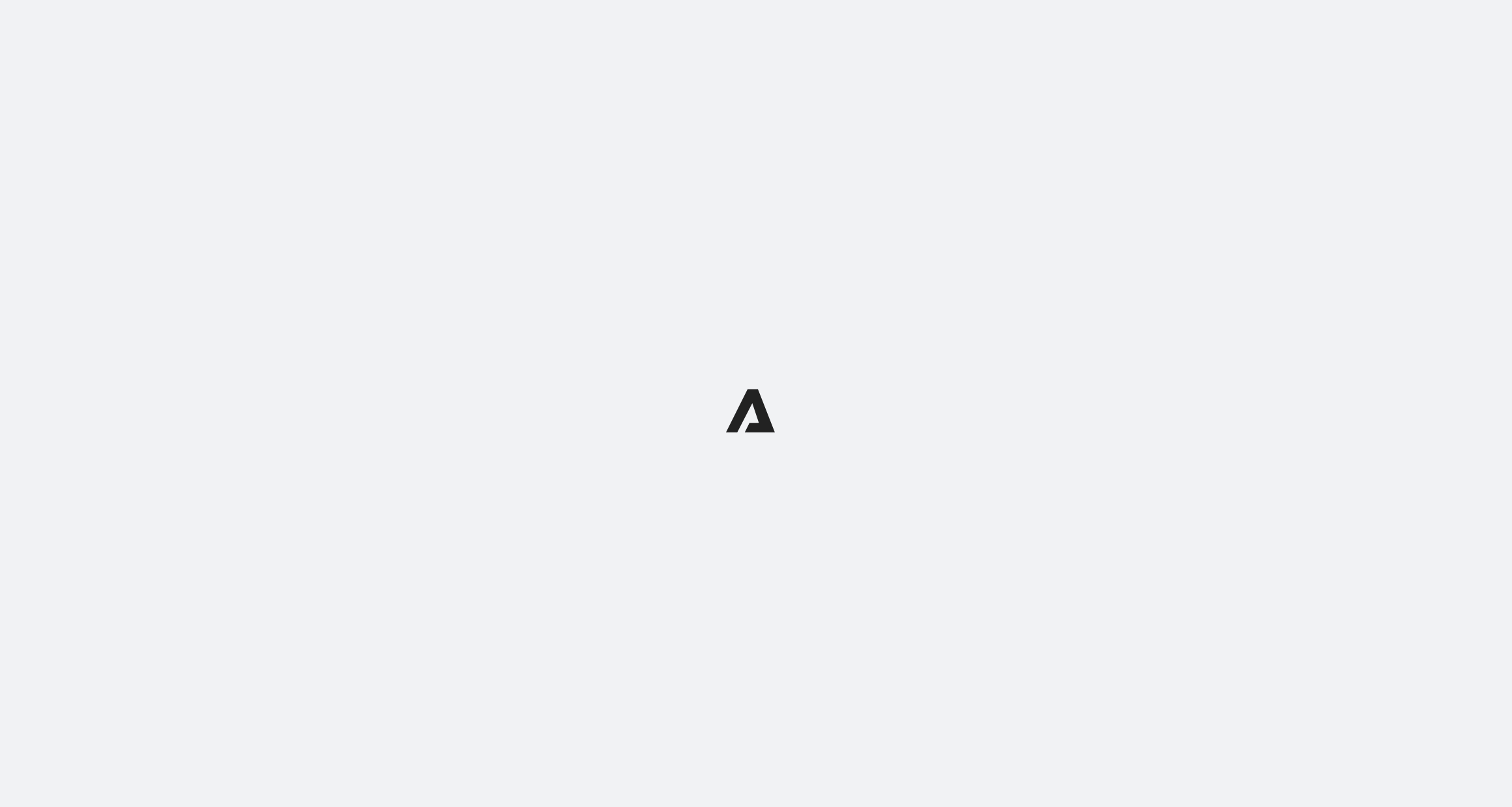 scroll, scrollTop: 0, scrollLeft: 0, axis: both 